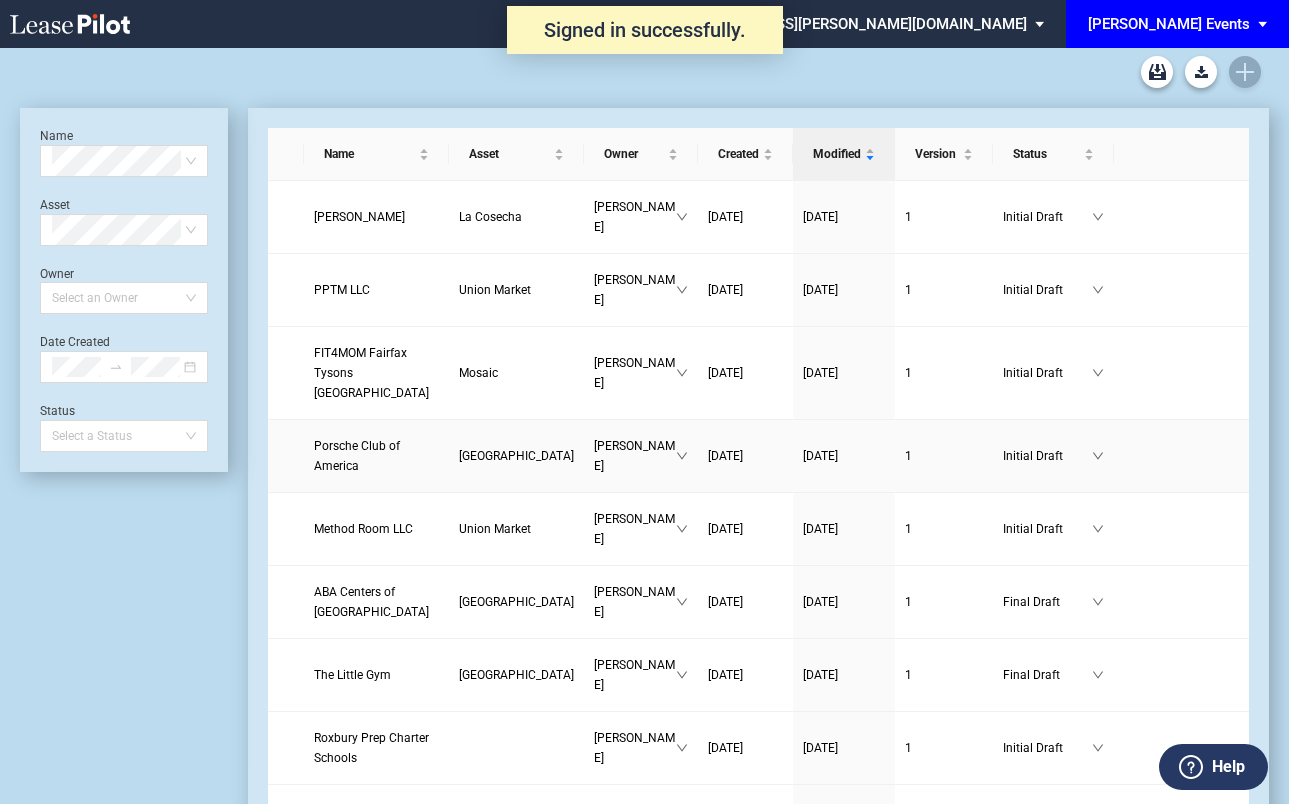 scroll, scrollTop: 0, scrollLeft: 0, axis: both 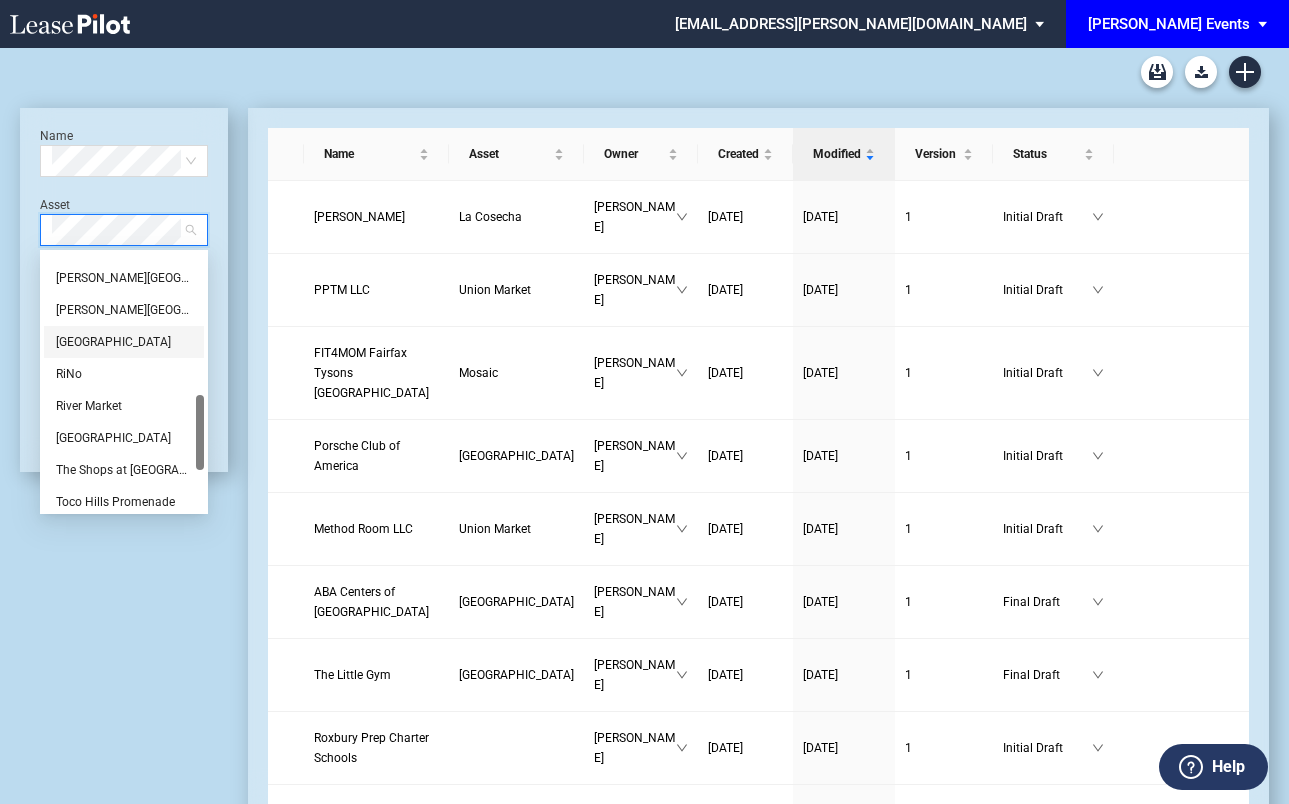 click on "[GEOGRAPHIC_DATA]" at bounding box center (124, 342) 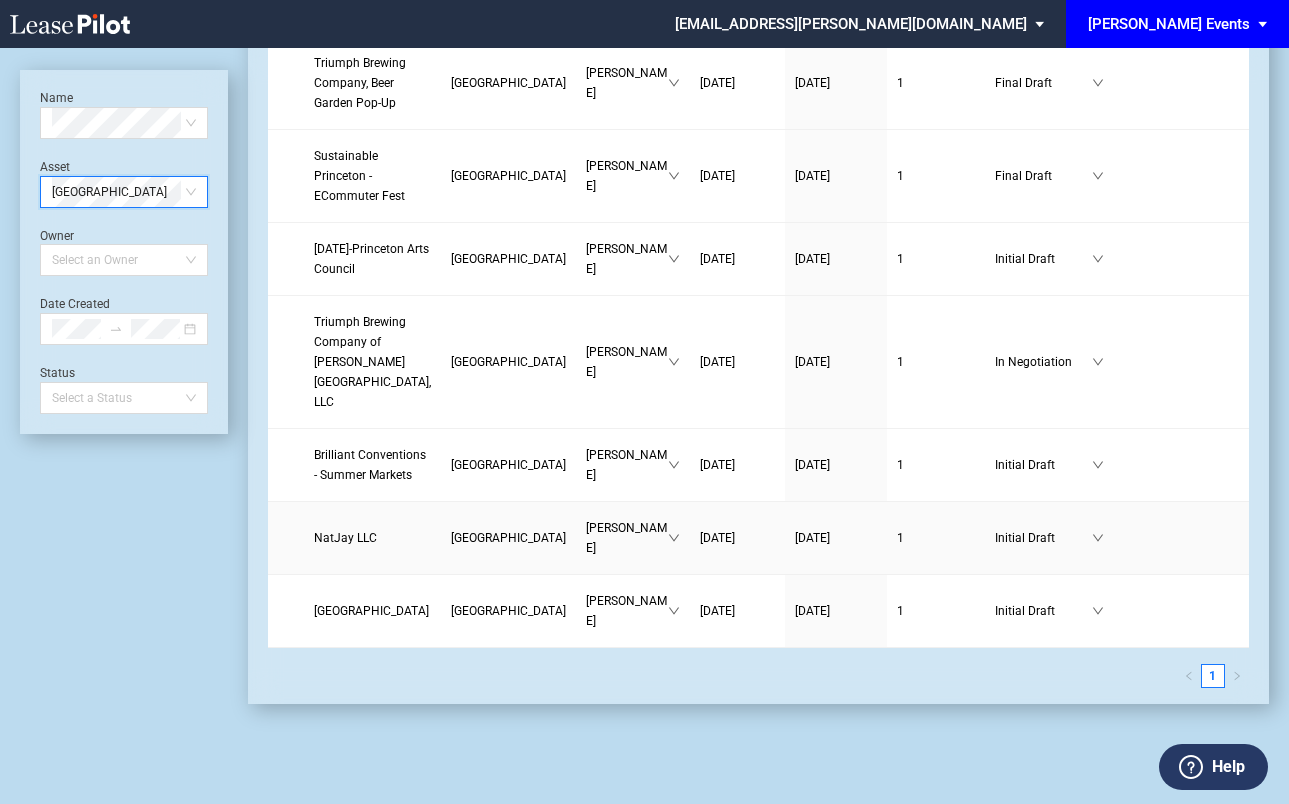 scroll, scrollTop: 1393, scrollLeft: 0, axis: vertical 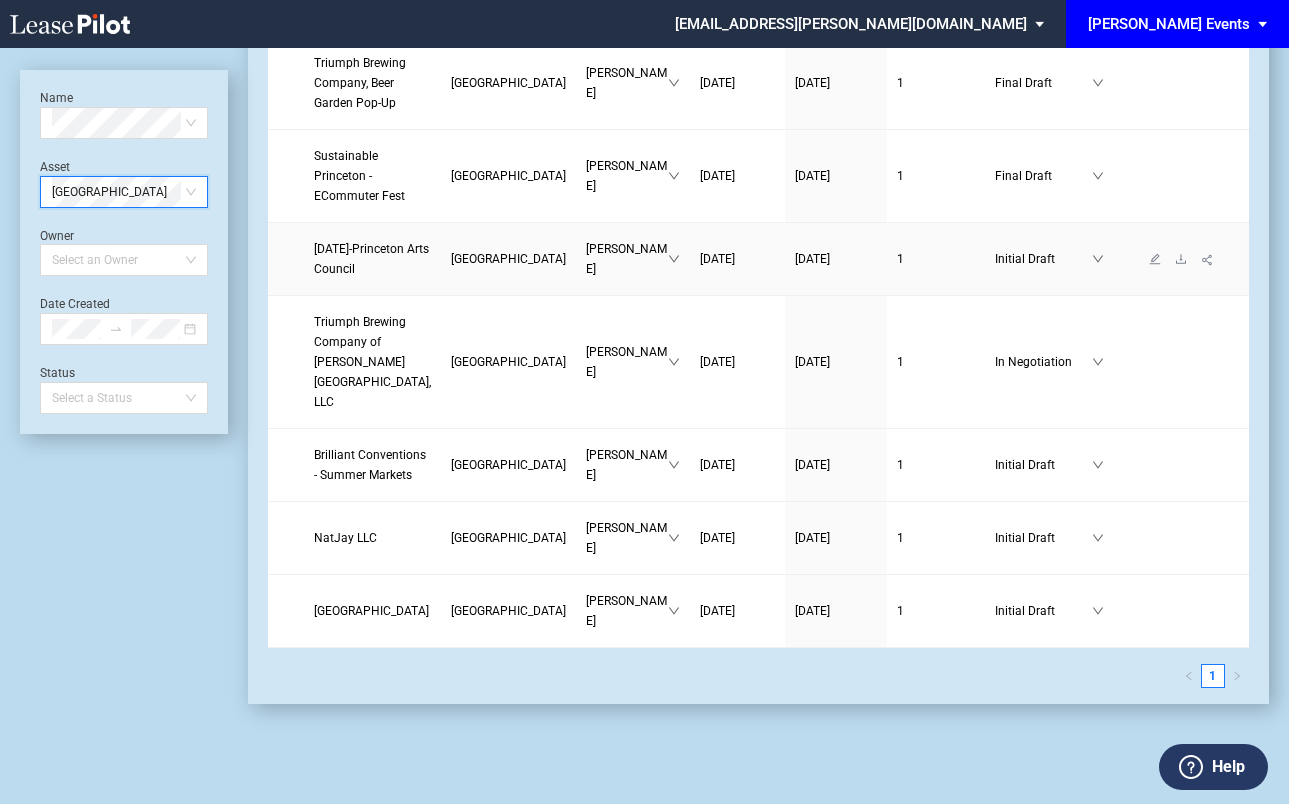 click on "[GEOGRAPHIC_DATA]" at bounding box center [508, 259] 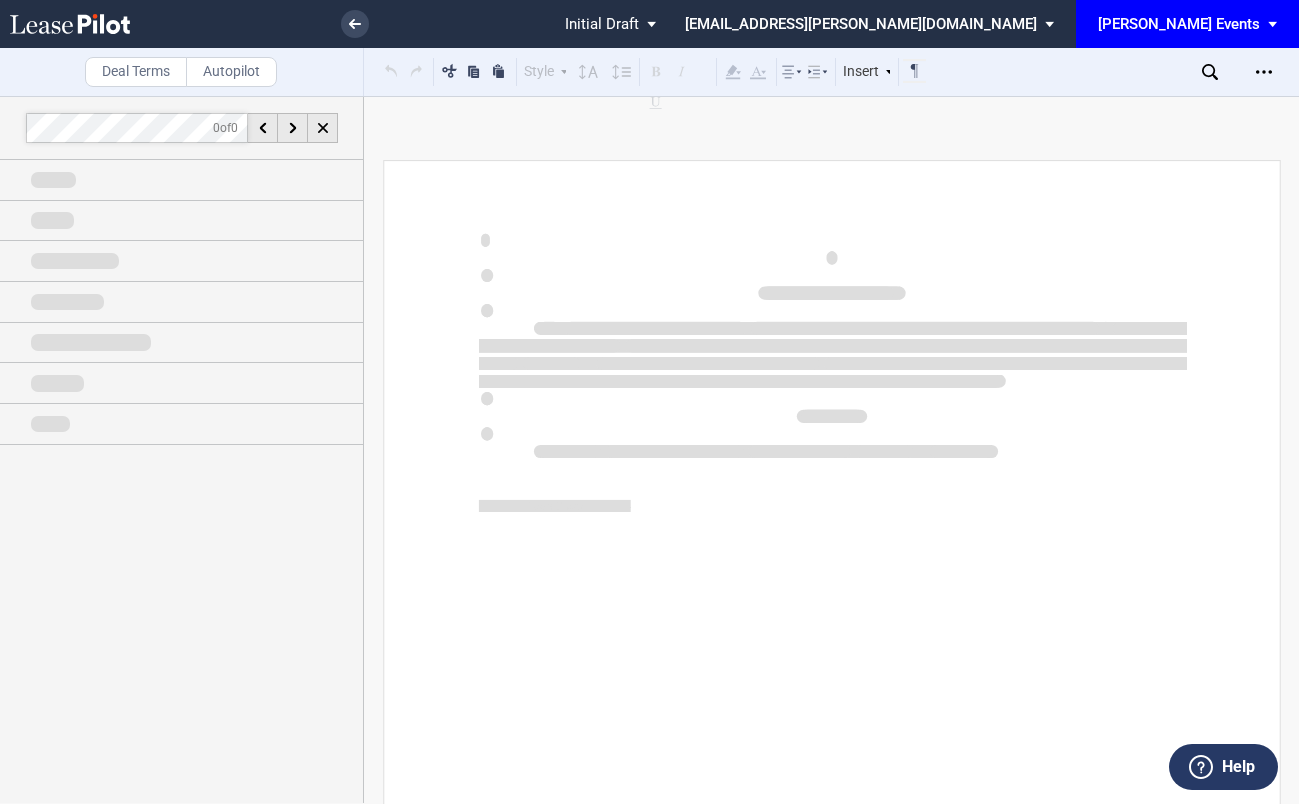 scroll, scrollTop: 0, scrollLeft: 0, axis: both 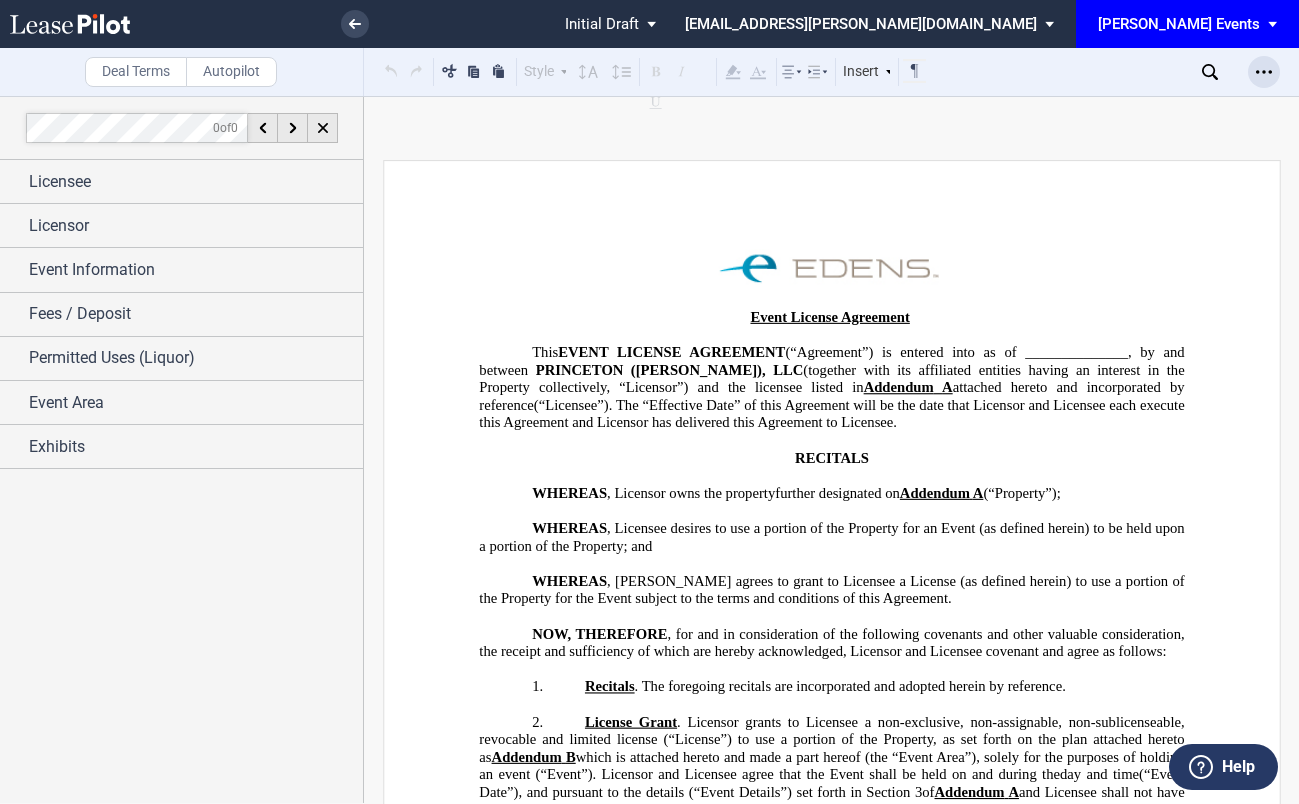 click 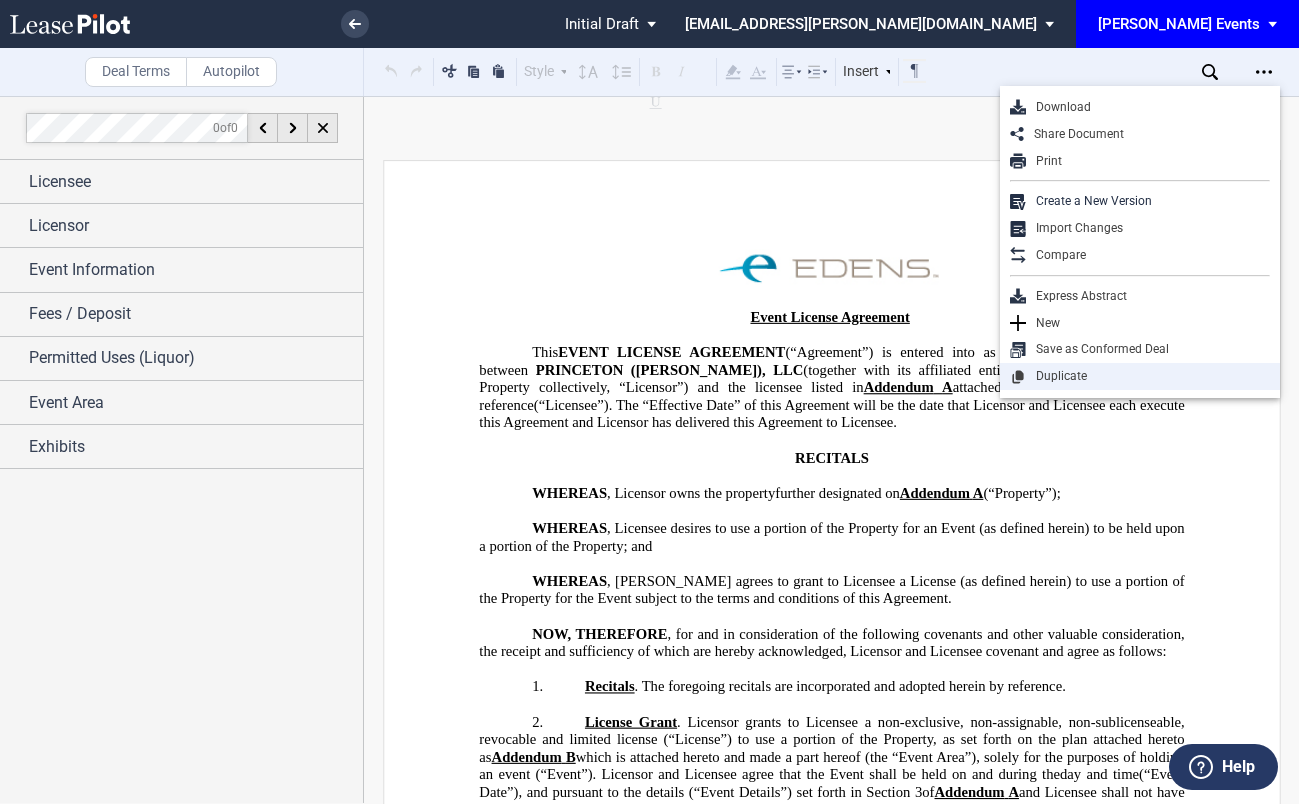 click on "Duplicate" at bounding box center (1148, 376) 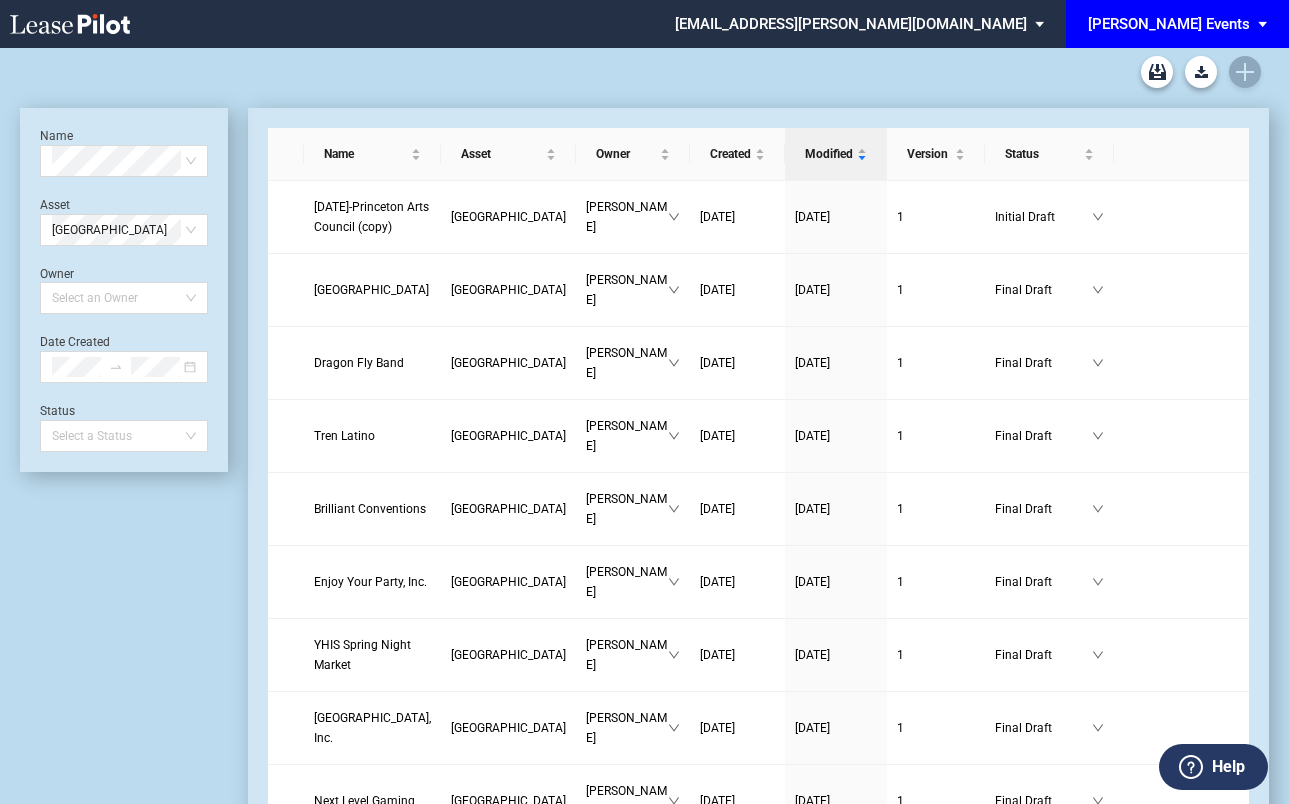 scroll, scrollTop: 0, scrollLeft: 0, axis: both 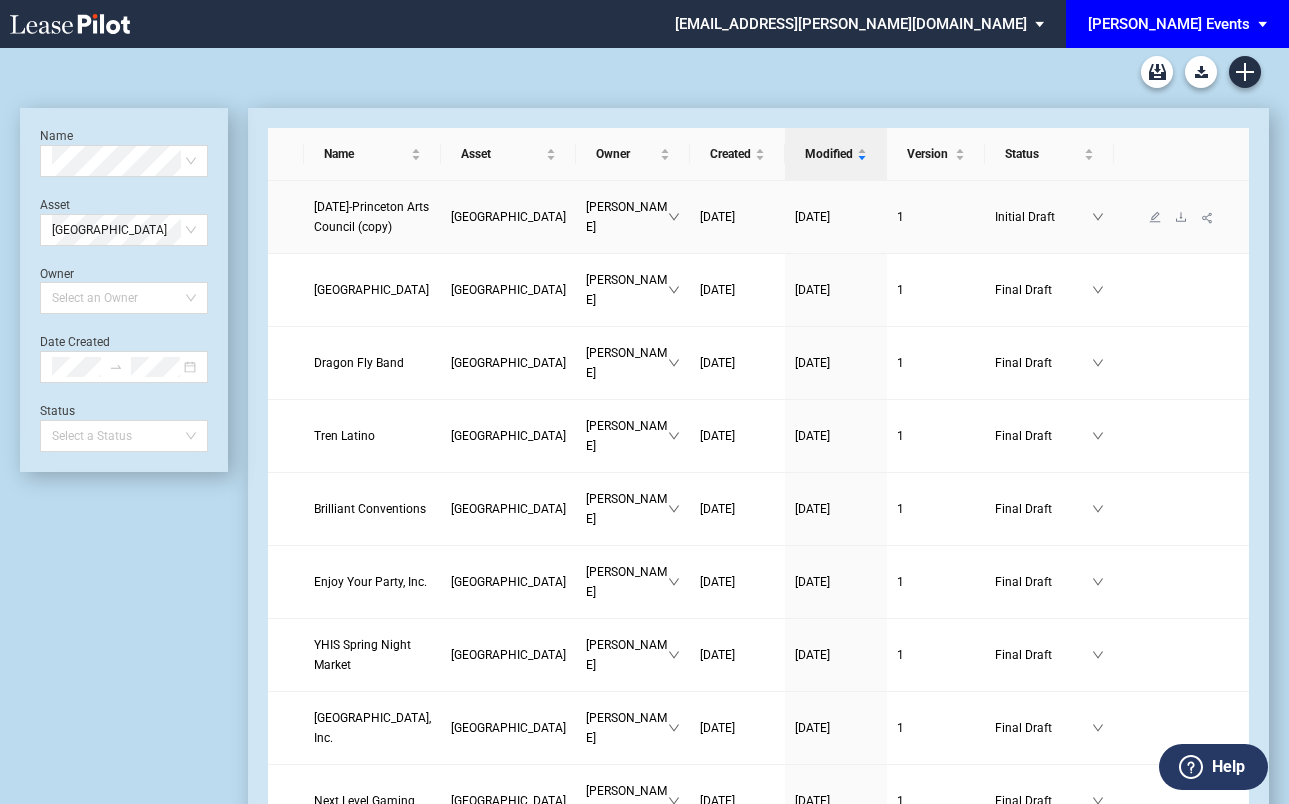 click on "Day of the Dead-Princeton Arts Council (copy)" at bounding box center [372, 217] 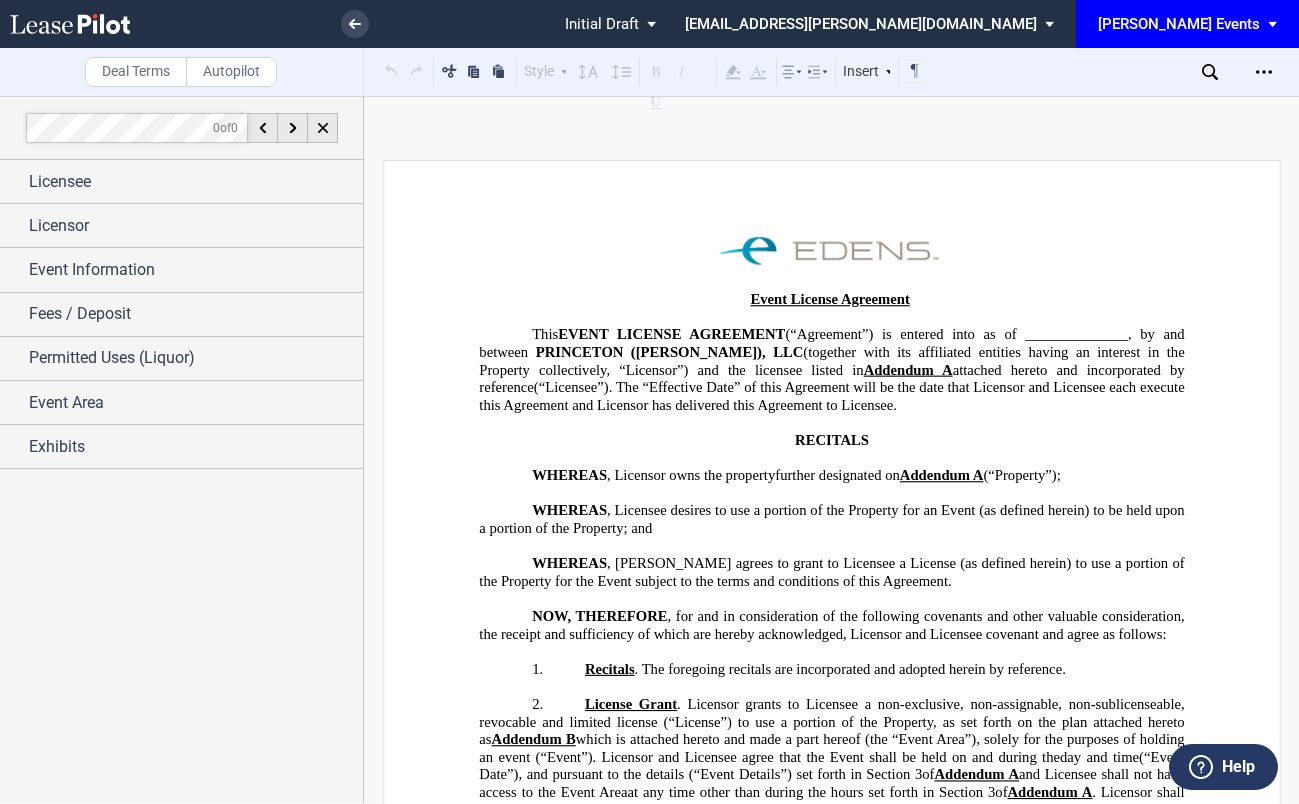 scroll, scrollTop: 0, scrollLeft: 0, axis: both 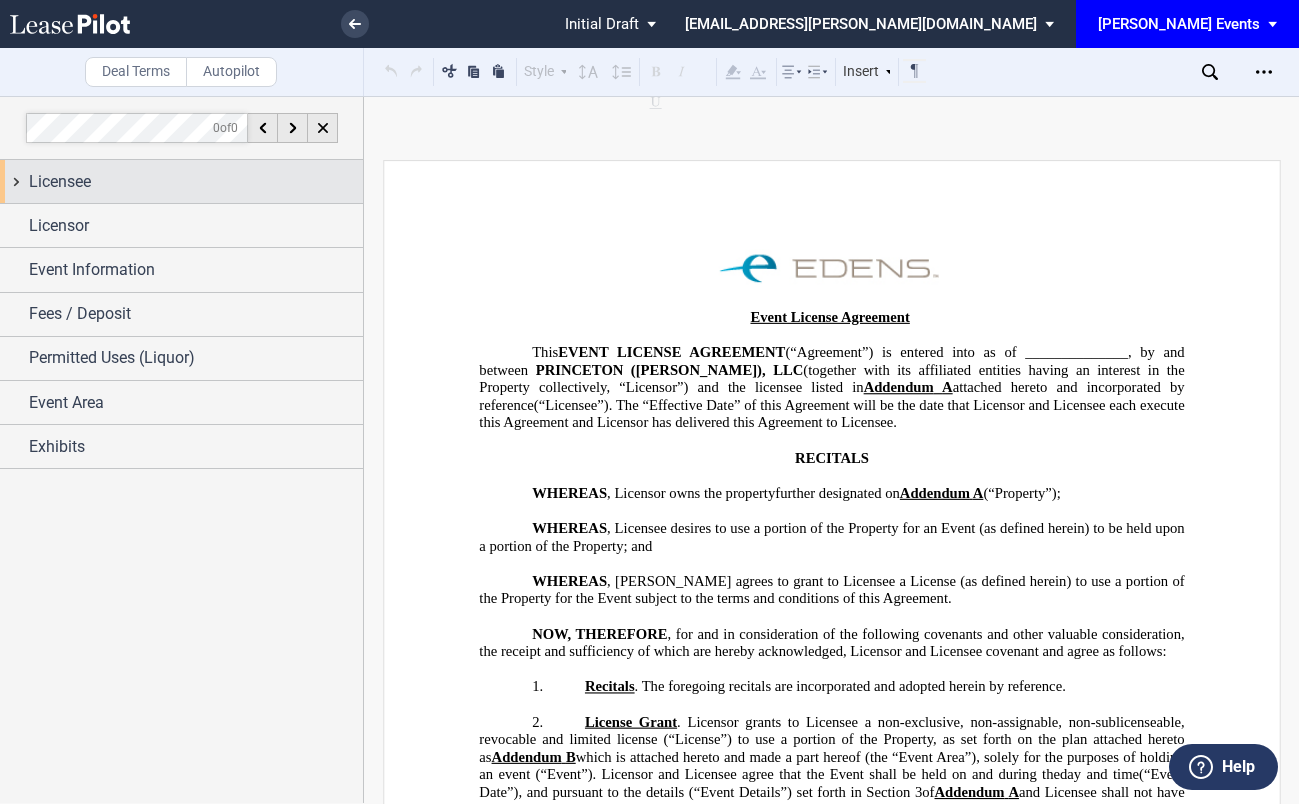 click on "Licensee" at bounding box center (196, 182) 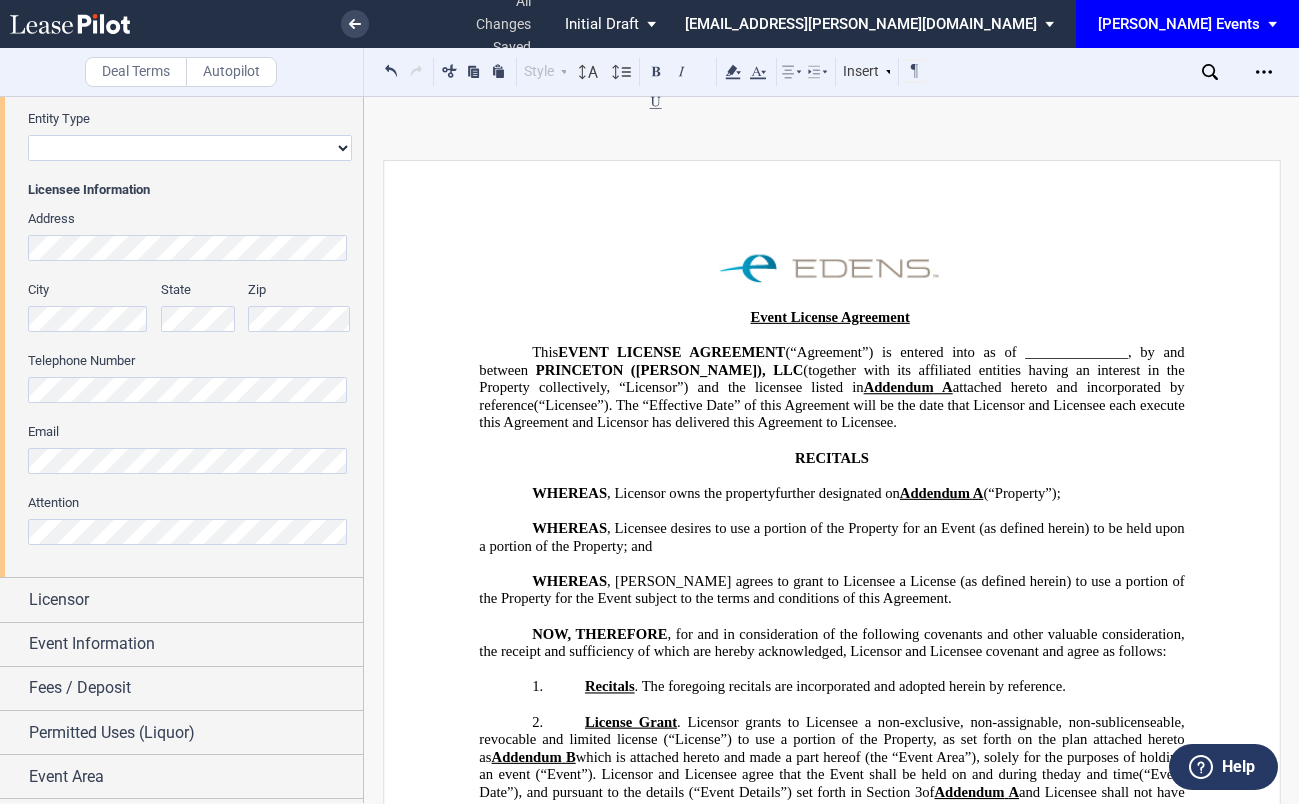 scroll, scrollTop: 417, scrollLeft: 0, axis: vertical 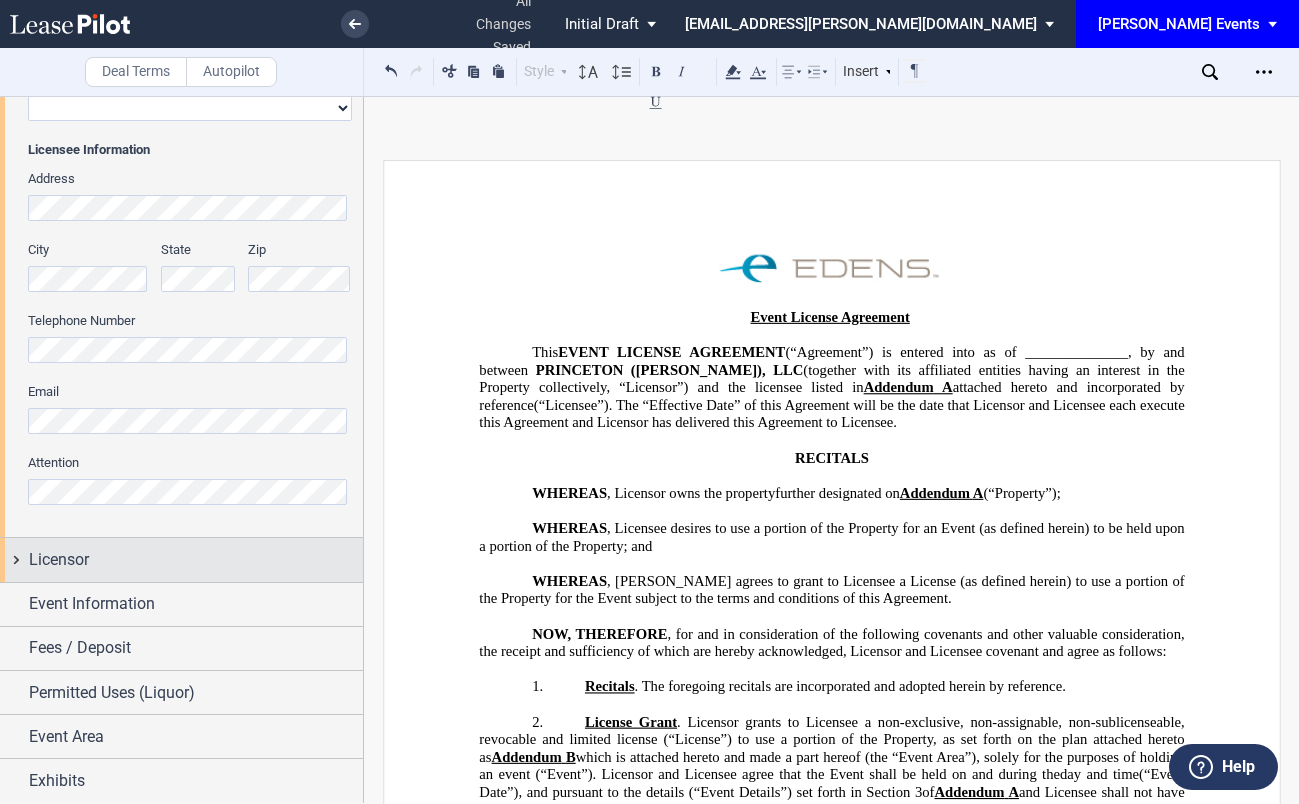 click on "Licensor" at bounding box center (196, 560) 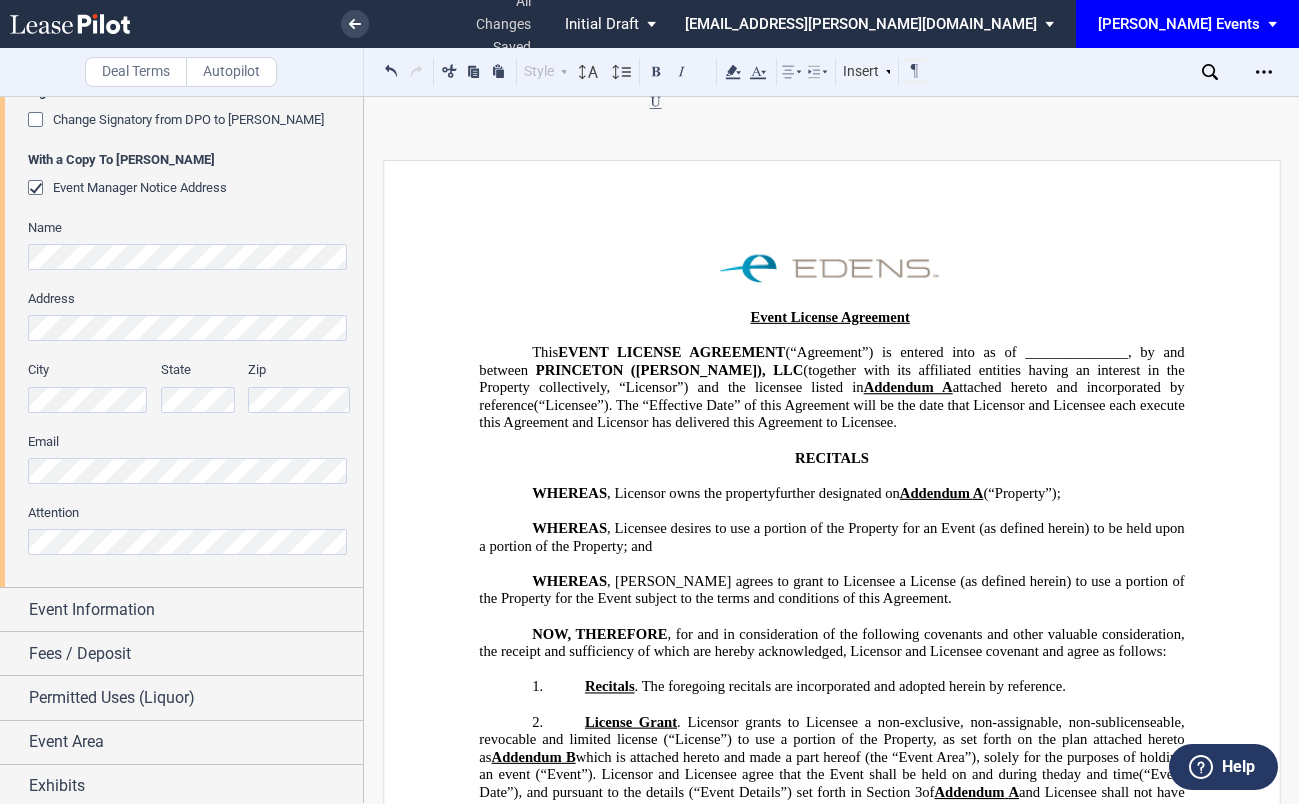 scroll, scrollTop: 929, scrollLeft: 0, axis: vertical 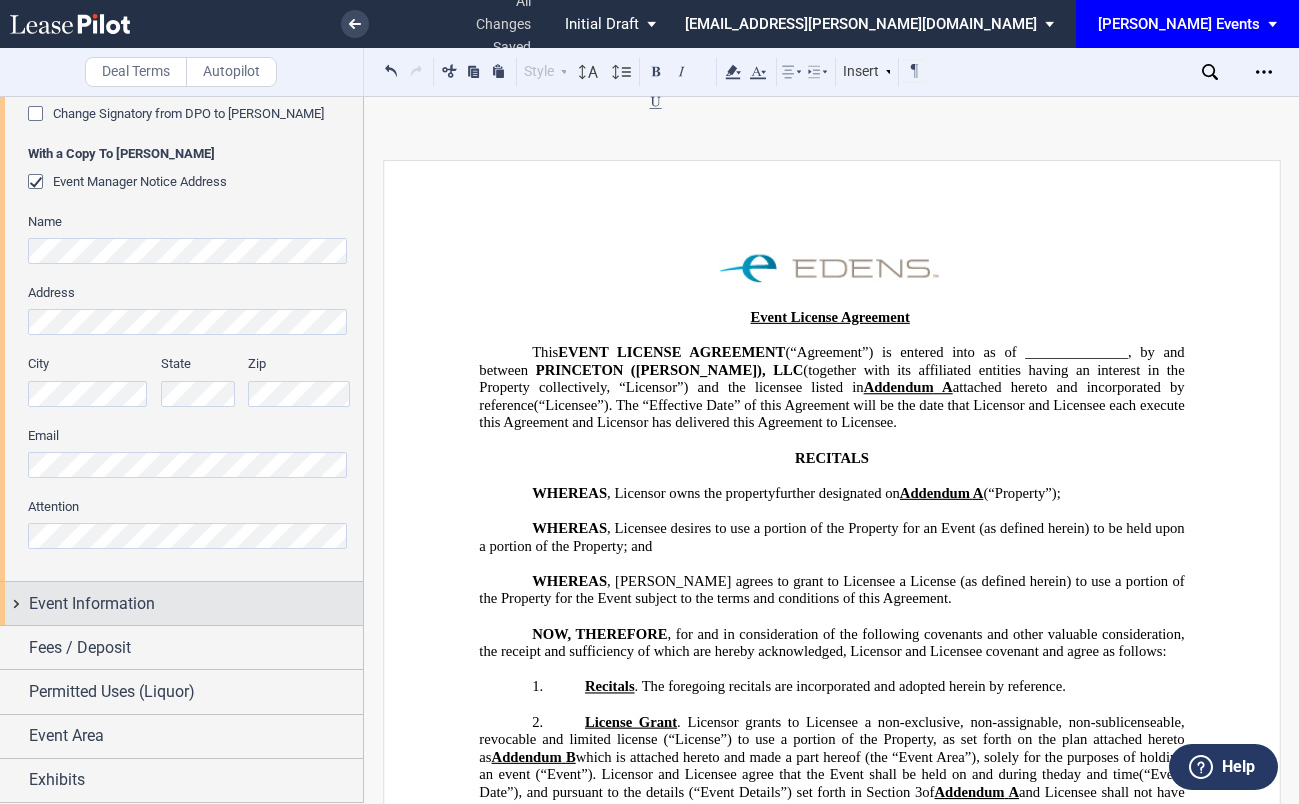 click on "Event Information" at bounding box center (181, 603) 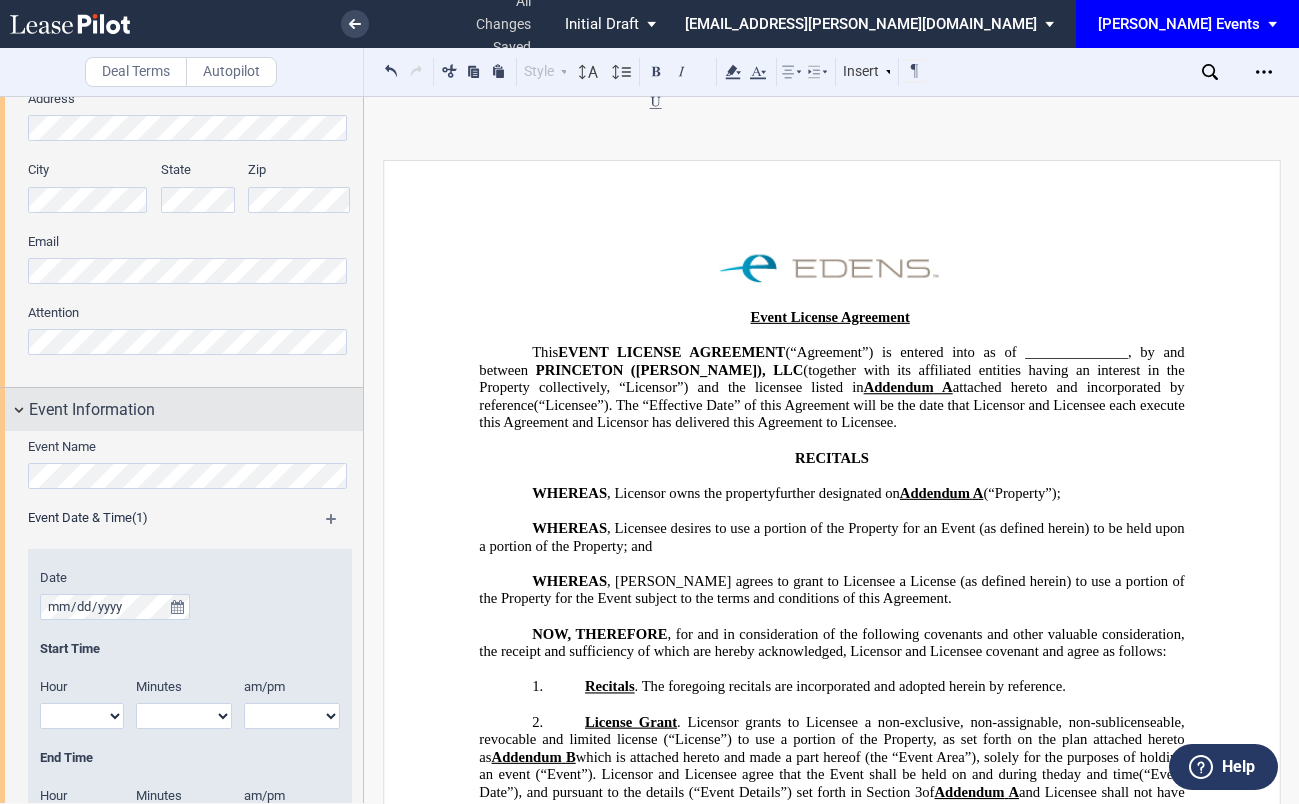 scroll, scrollTop: 1141, scrollLeft: 0, axis: vertical 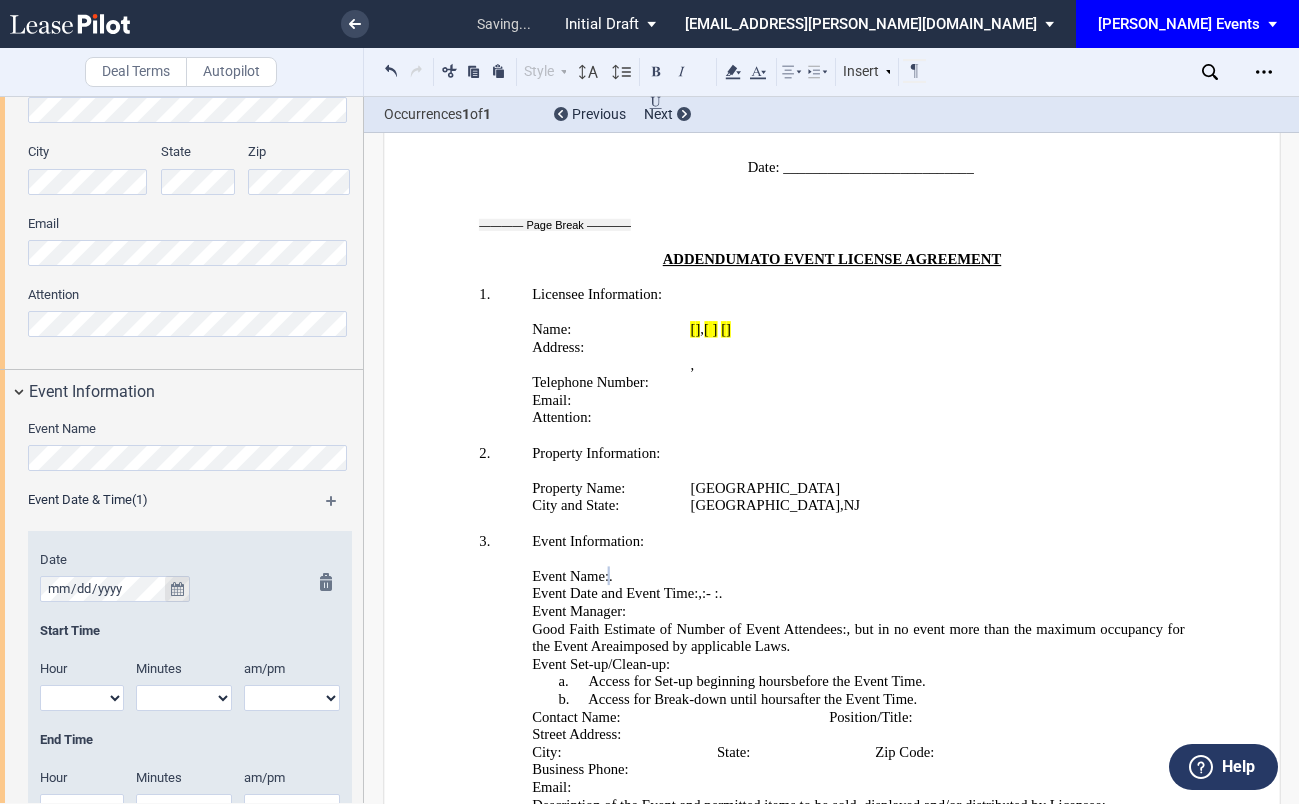 click 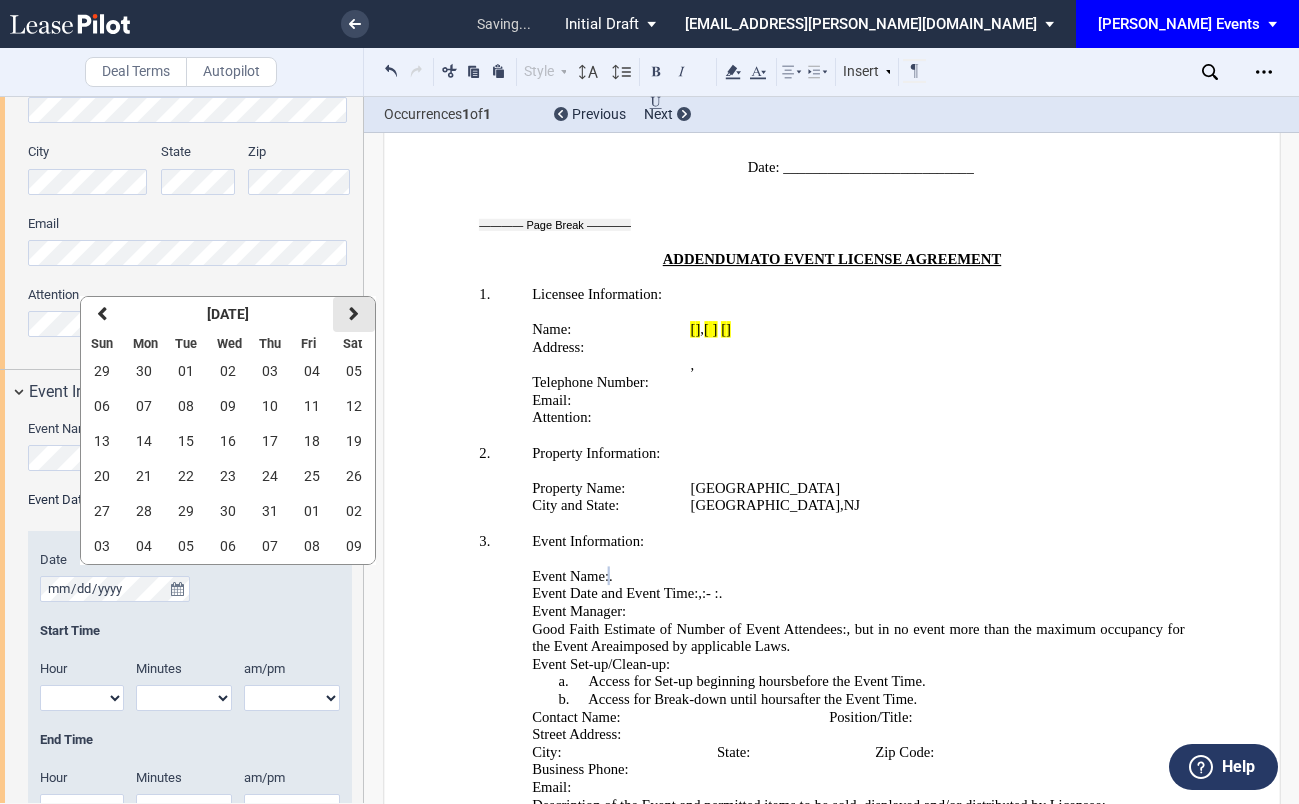 click on "next" at bounding box center [354, 314] 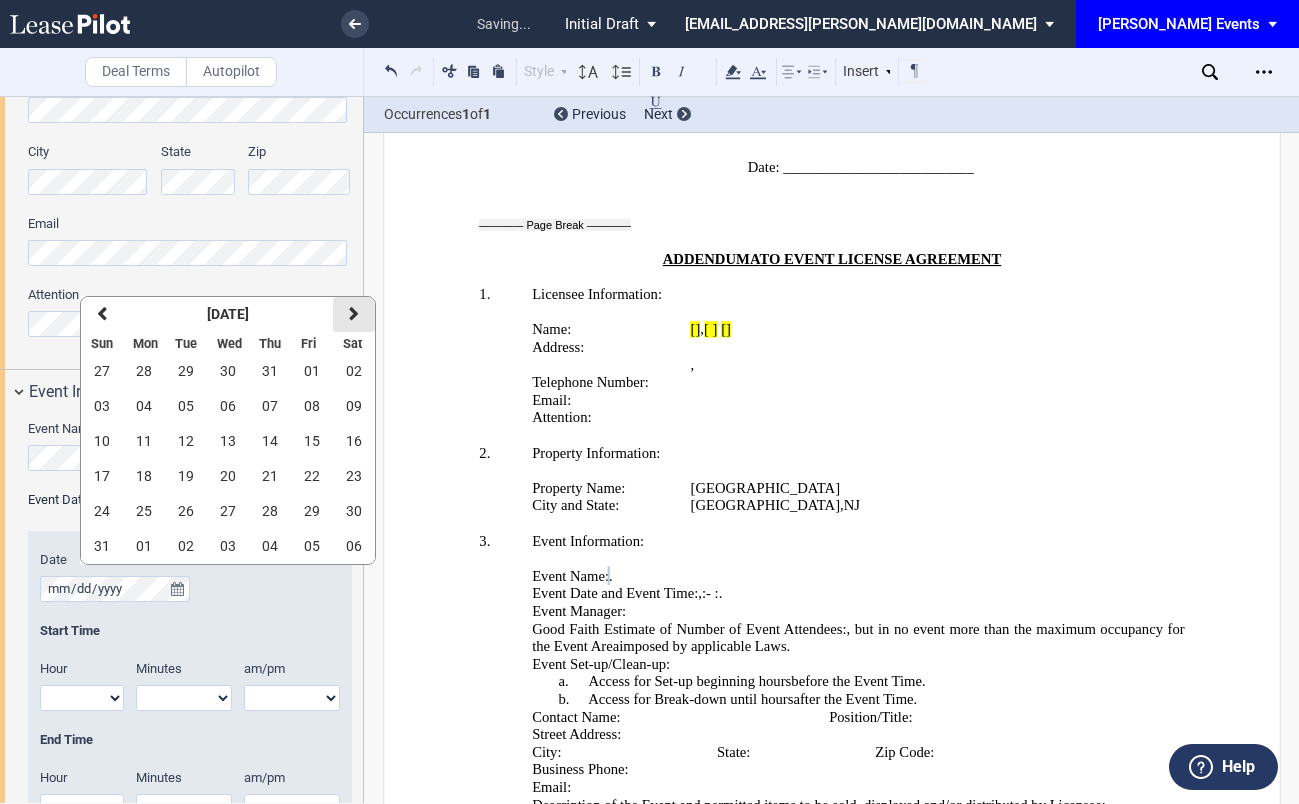 click on "next" at bounding box center (354, 314) 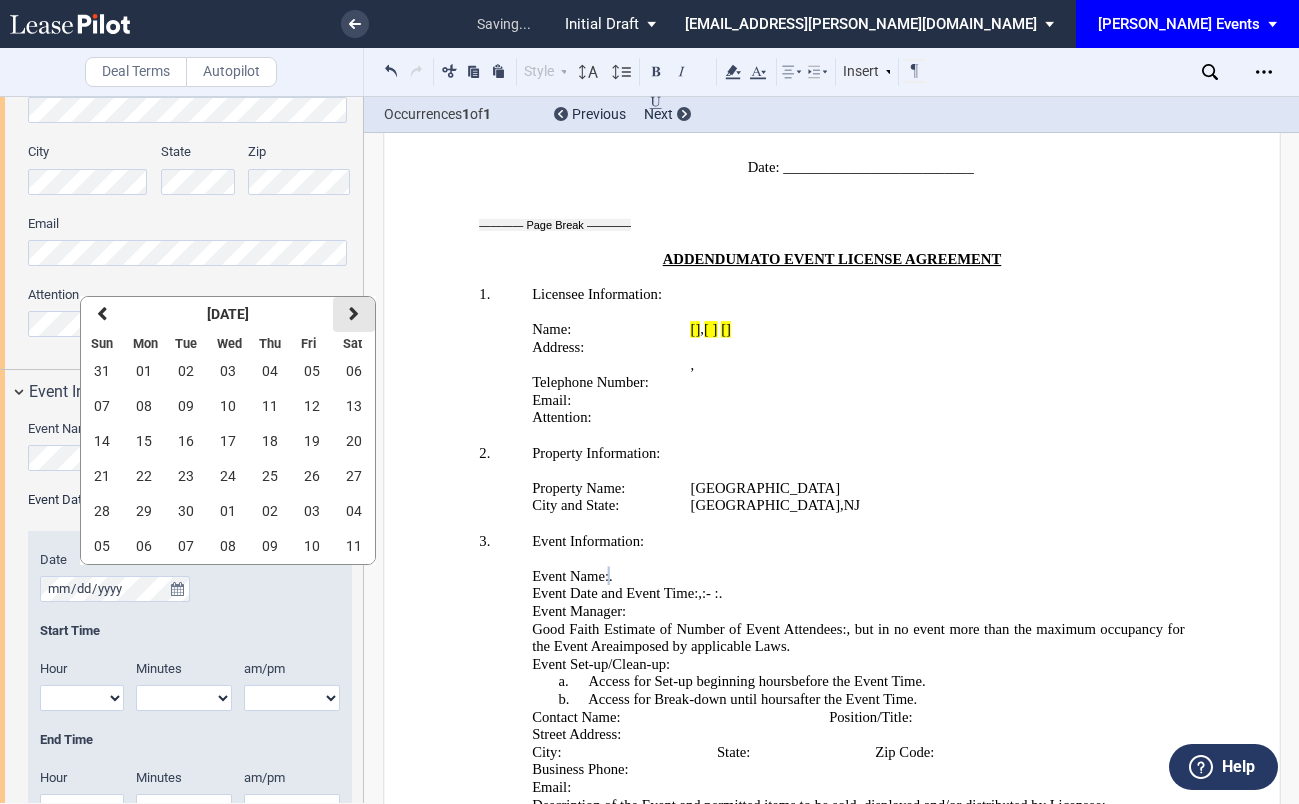 click on "next" at bounding box center [354, 314] 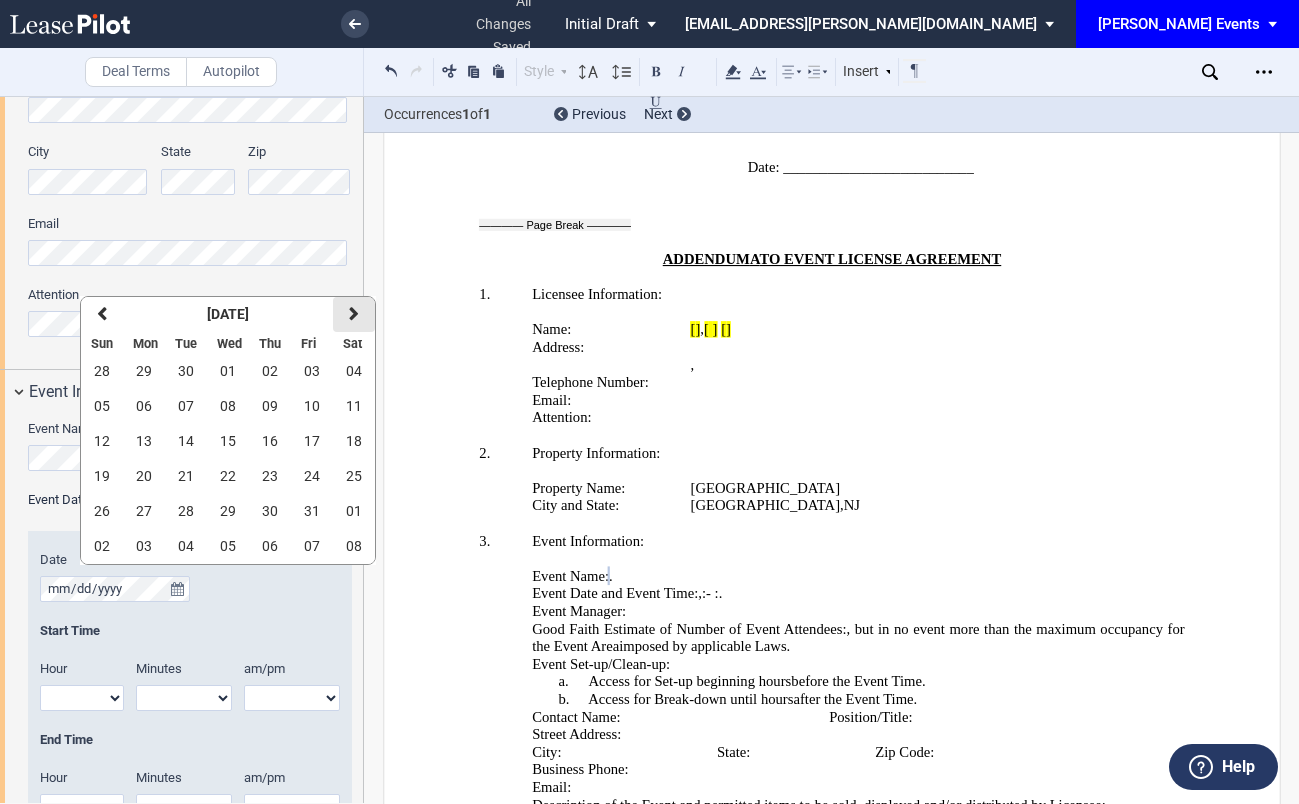 click on "next" at bounding box center (354, 314) 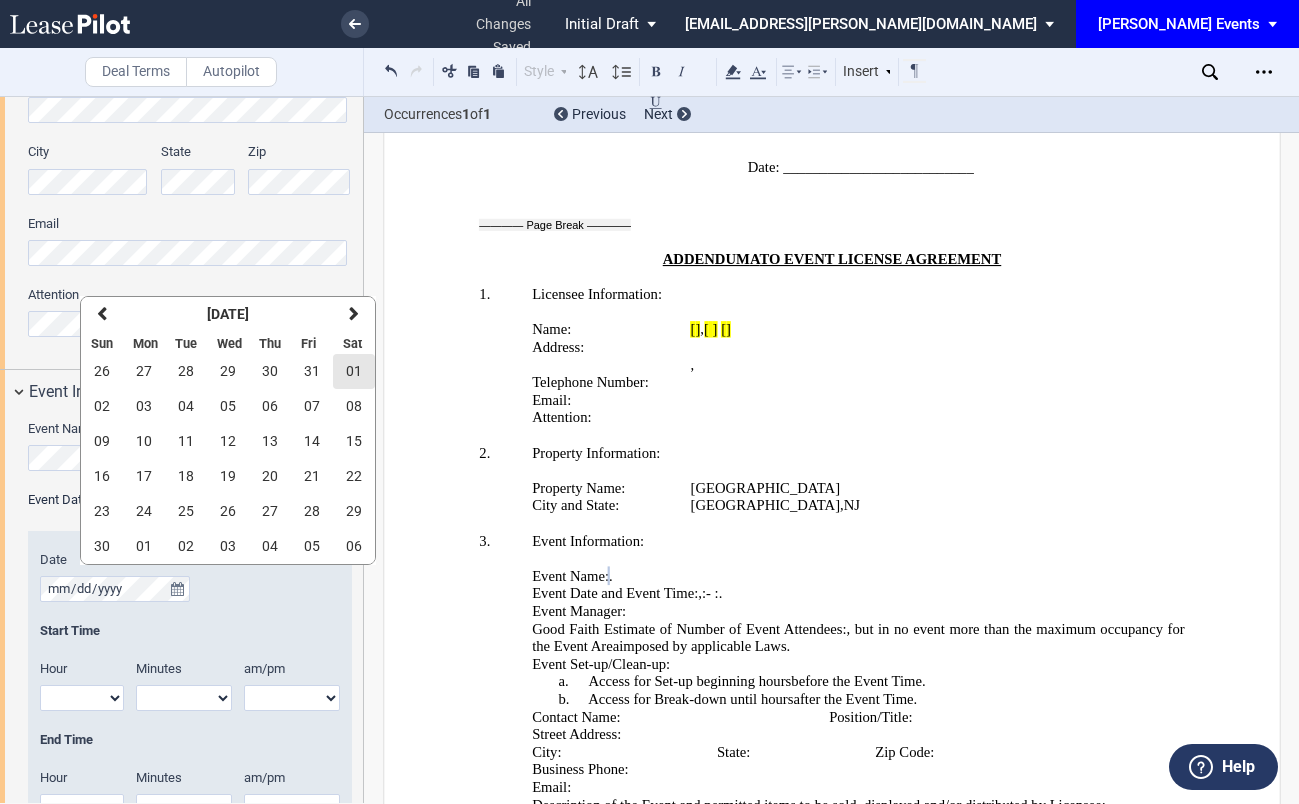 click on "01" at bounding box center (354, 371) 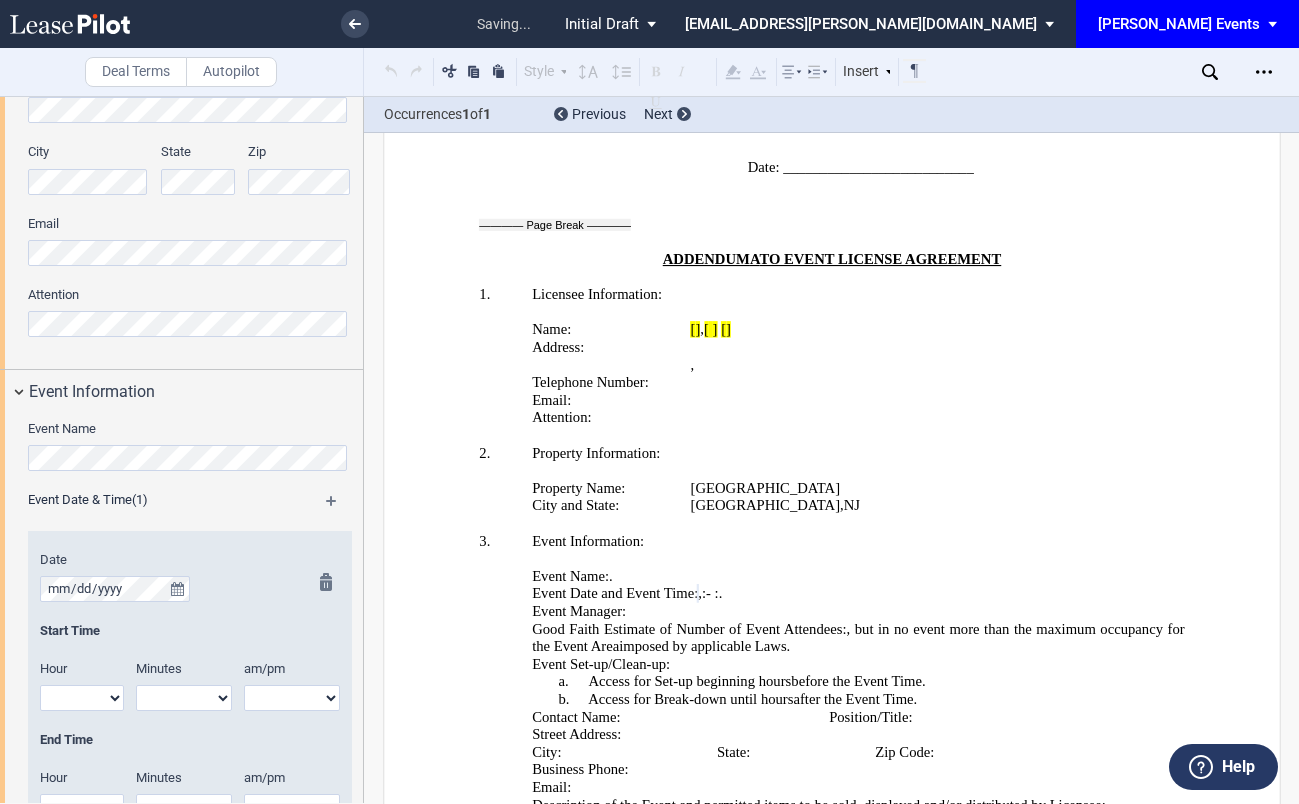 click on "1
2
3
4
5
6
7
8
9
10
11
12" at bounding box center [82, 698] 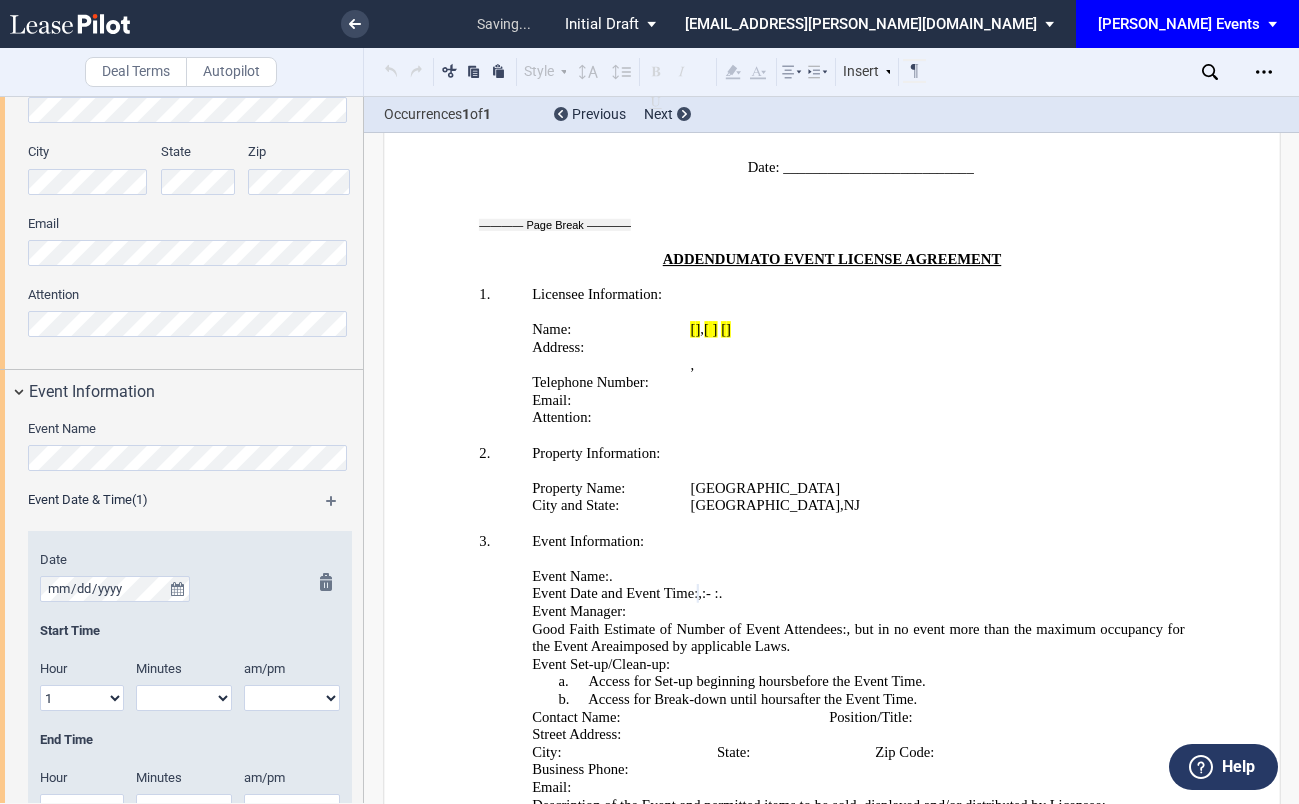 click on "00
05
10
15
20
25
30
35
40
45
50
55" at bounding box center [184, 698] 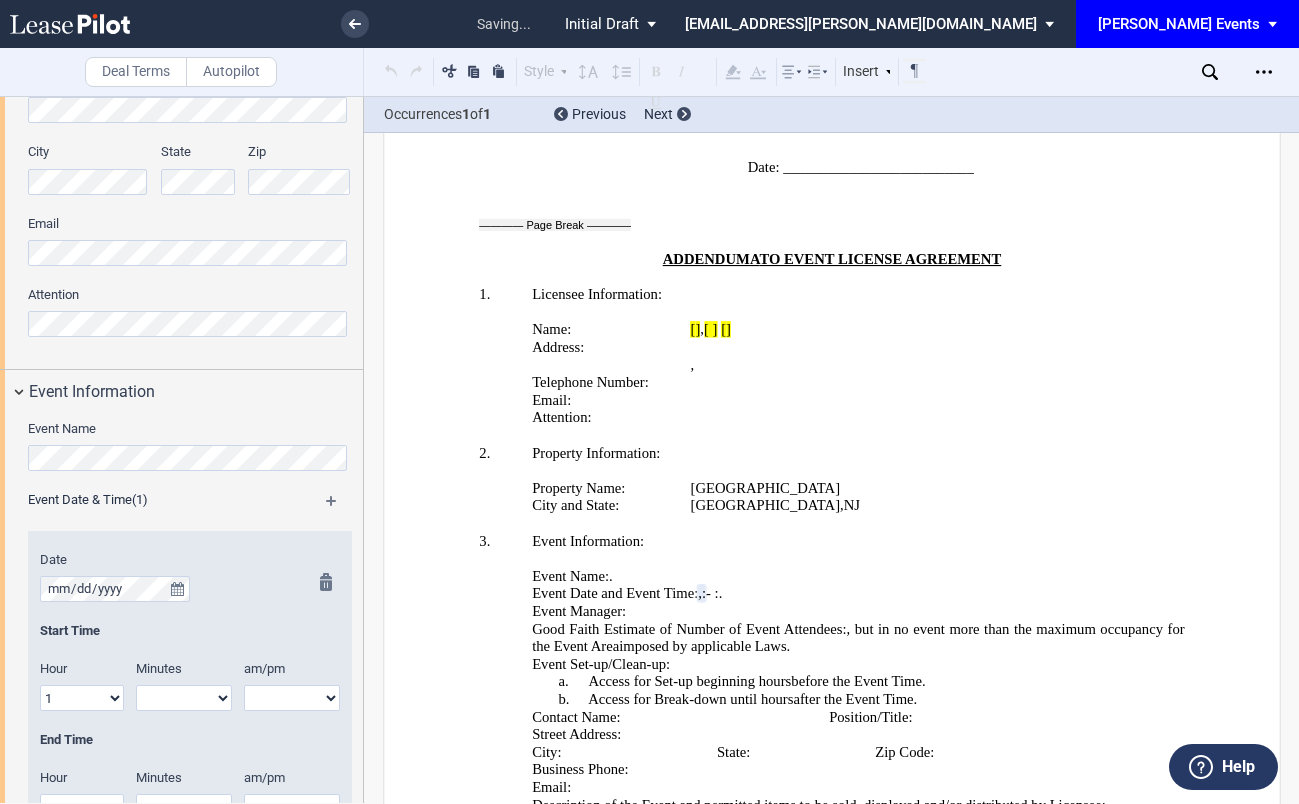 select on "00" 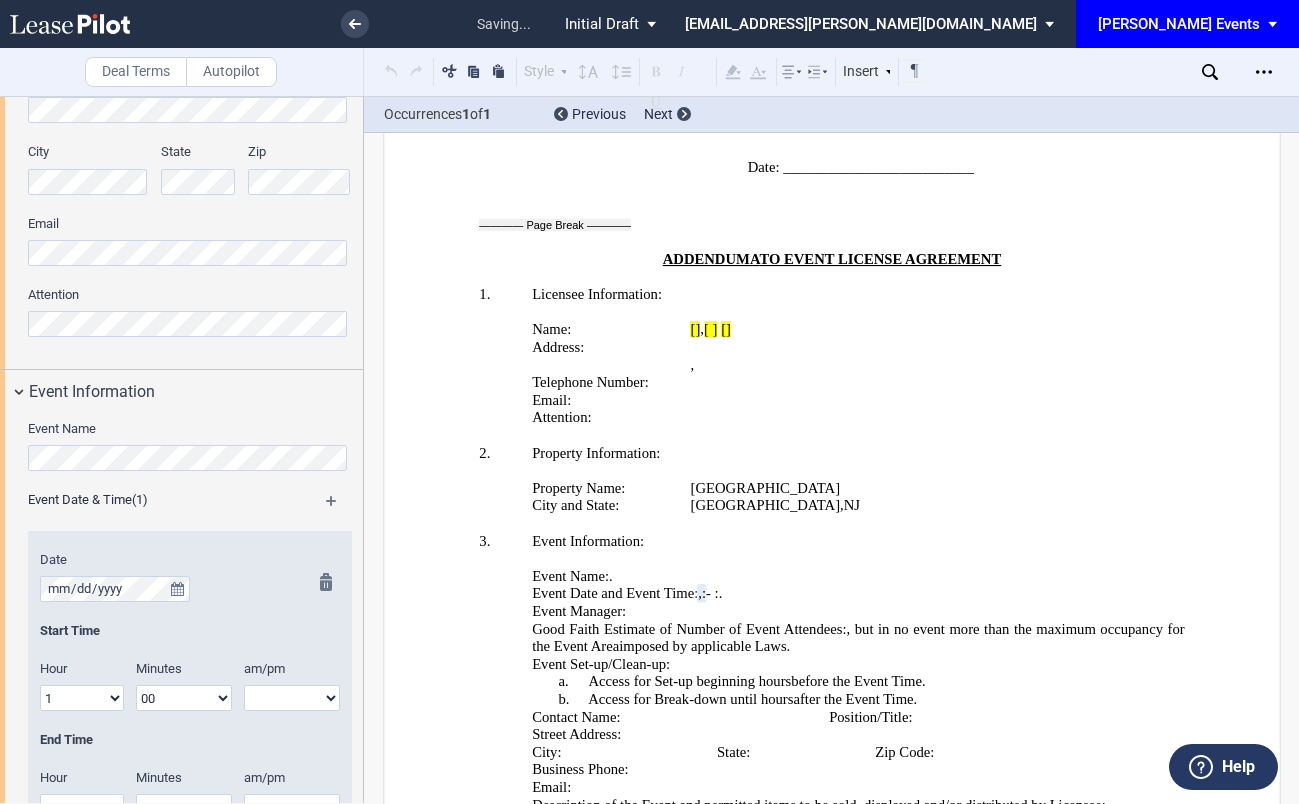 click on "am
pm" at bounding box center (292, 698) 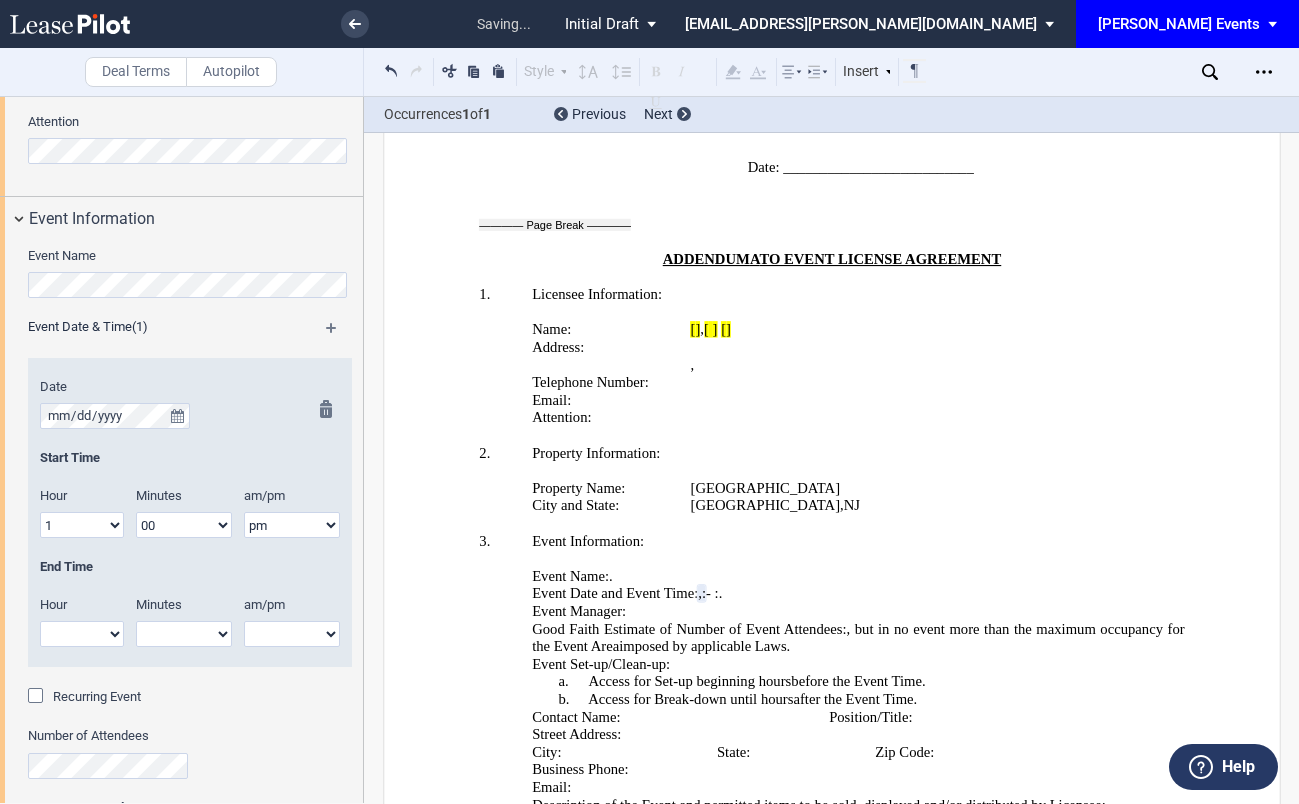scroll, scrollTop: 1331, scrollLeft: 0, axis: vertical 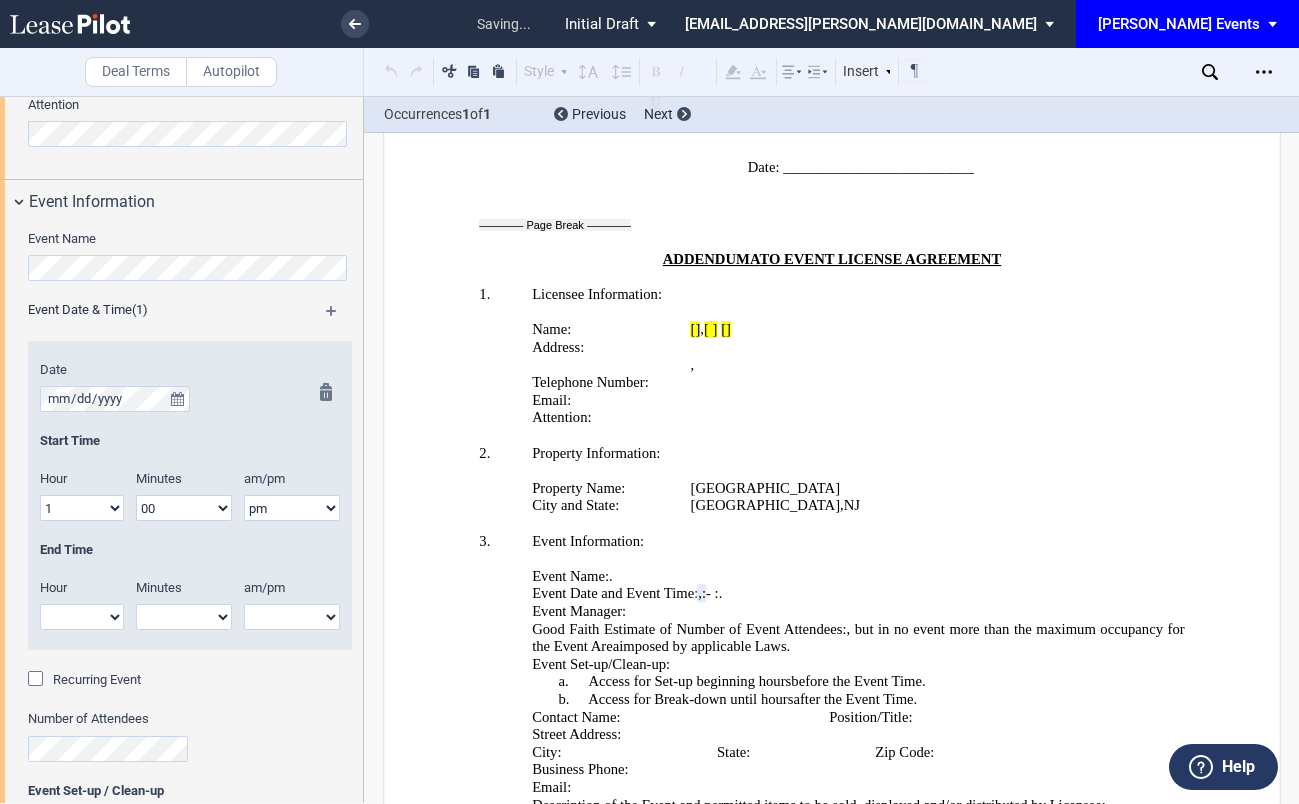 click on "1
2
3
4
5
6
7
8
9
10
11
12" at bounding box center (82, 617) 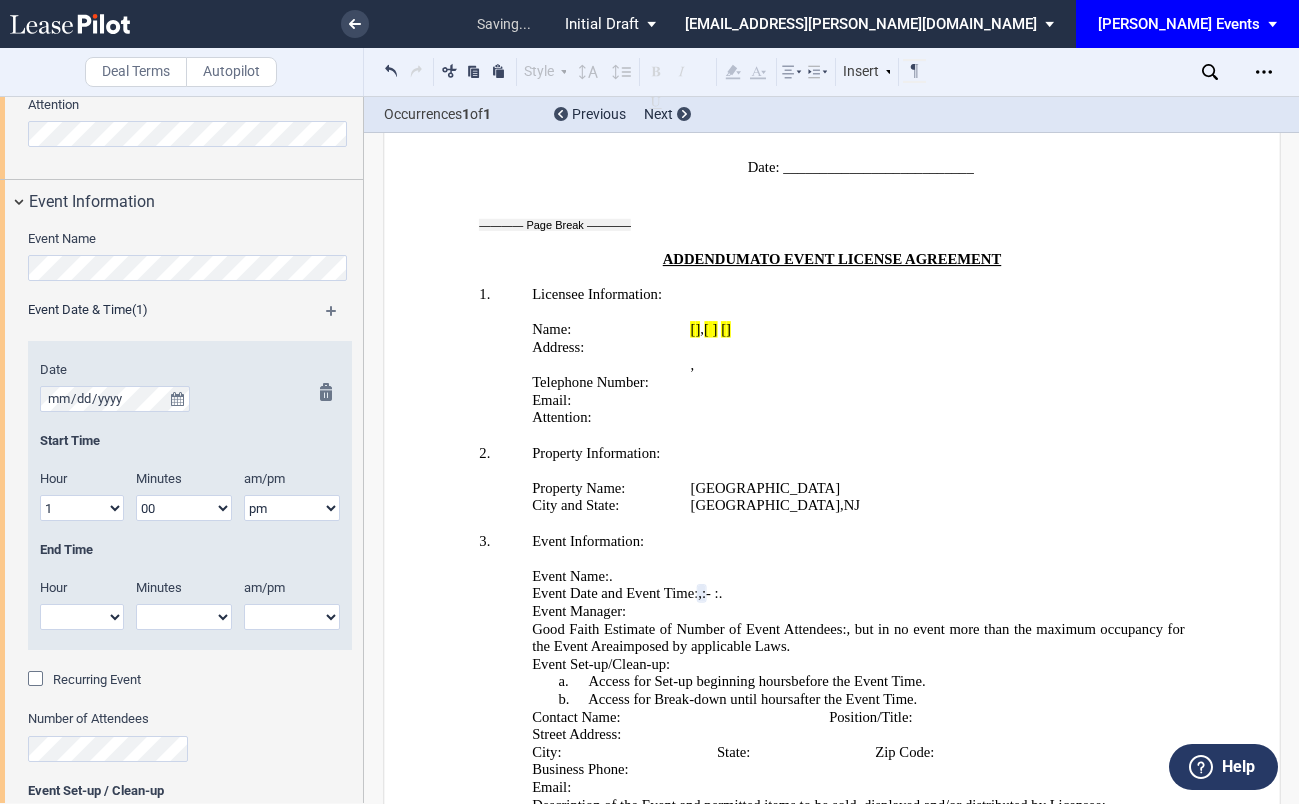 select on "3" 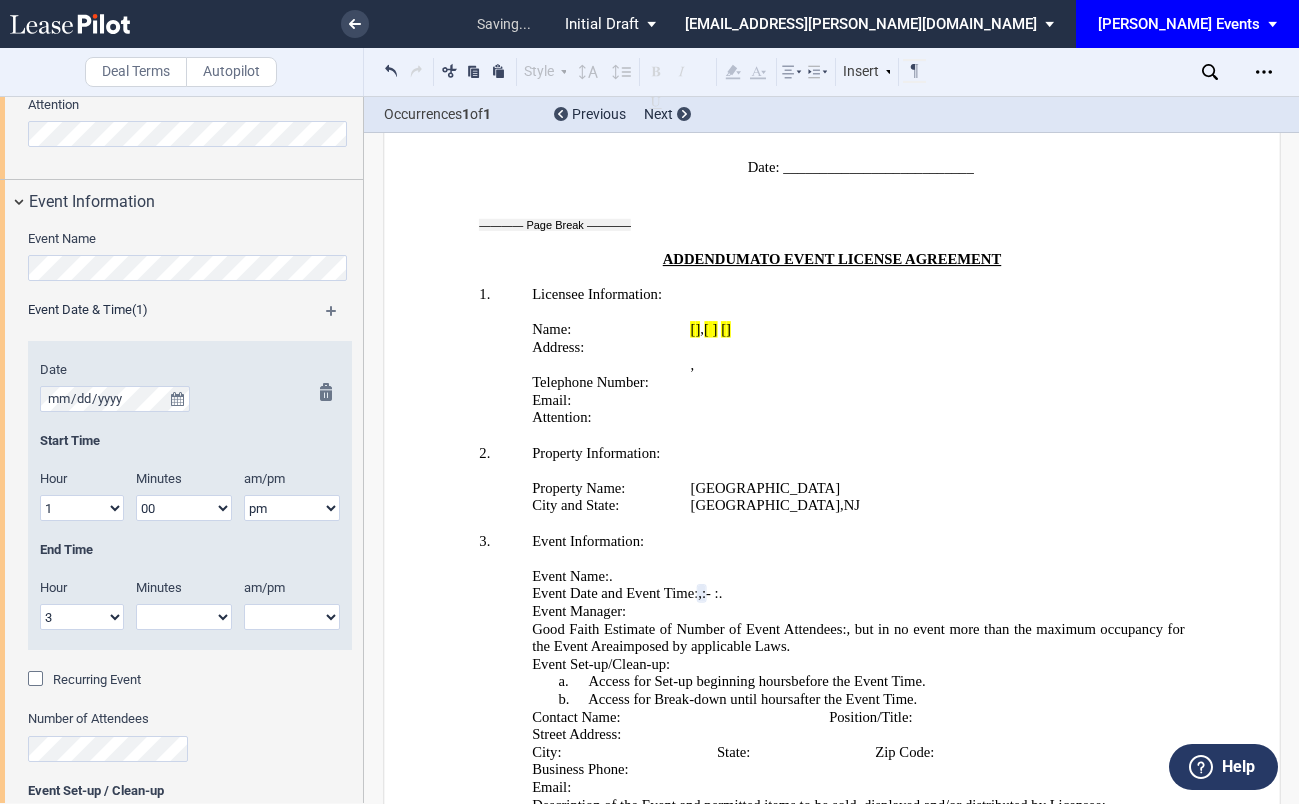 click on "00
05
10
15
20
25
30
35
40
45
50
55" at bounding box center [184, 617] 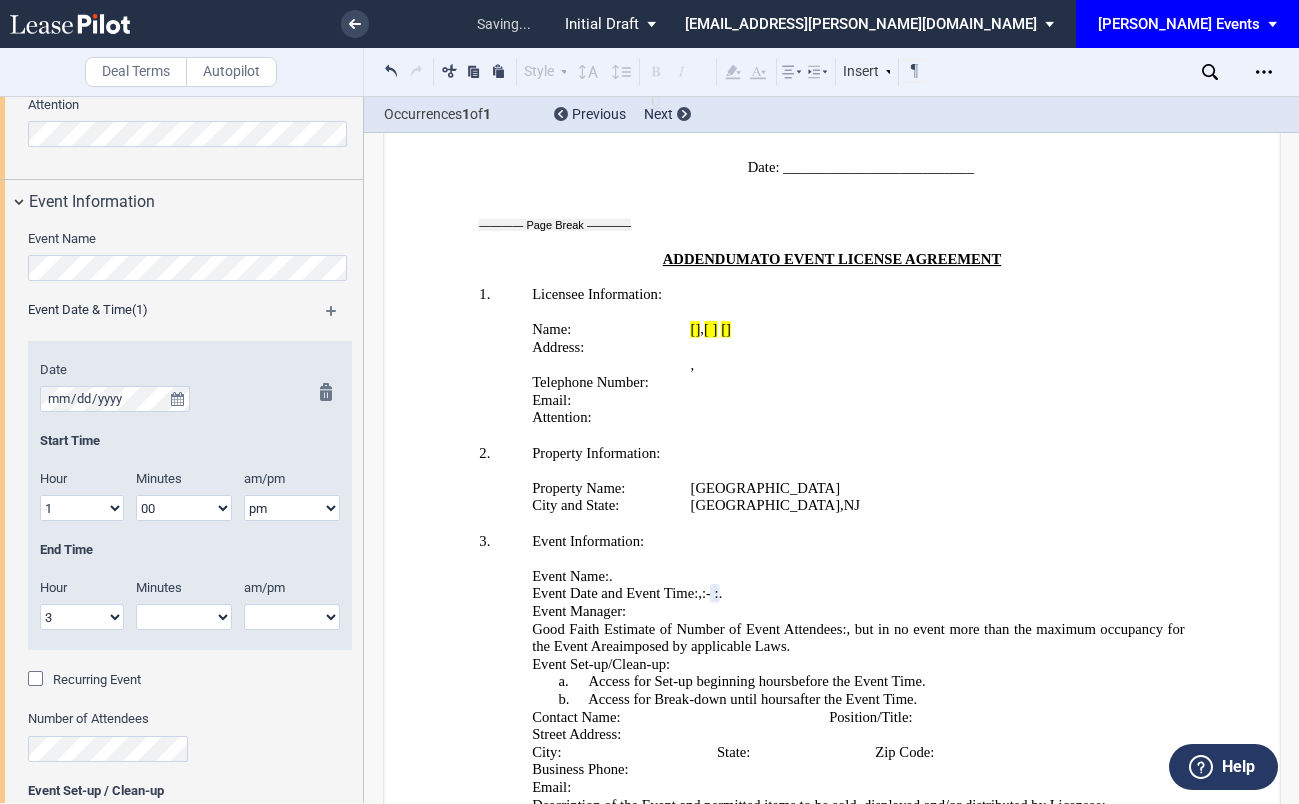 select on "00" 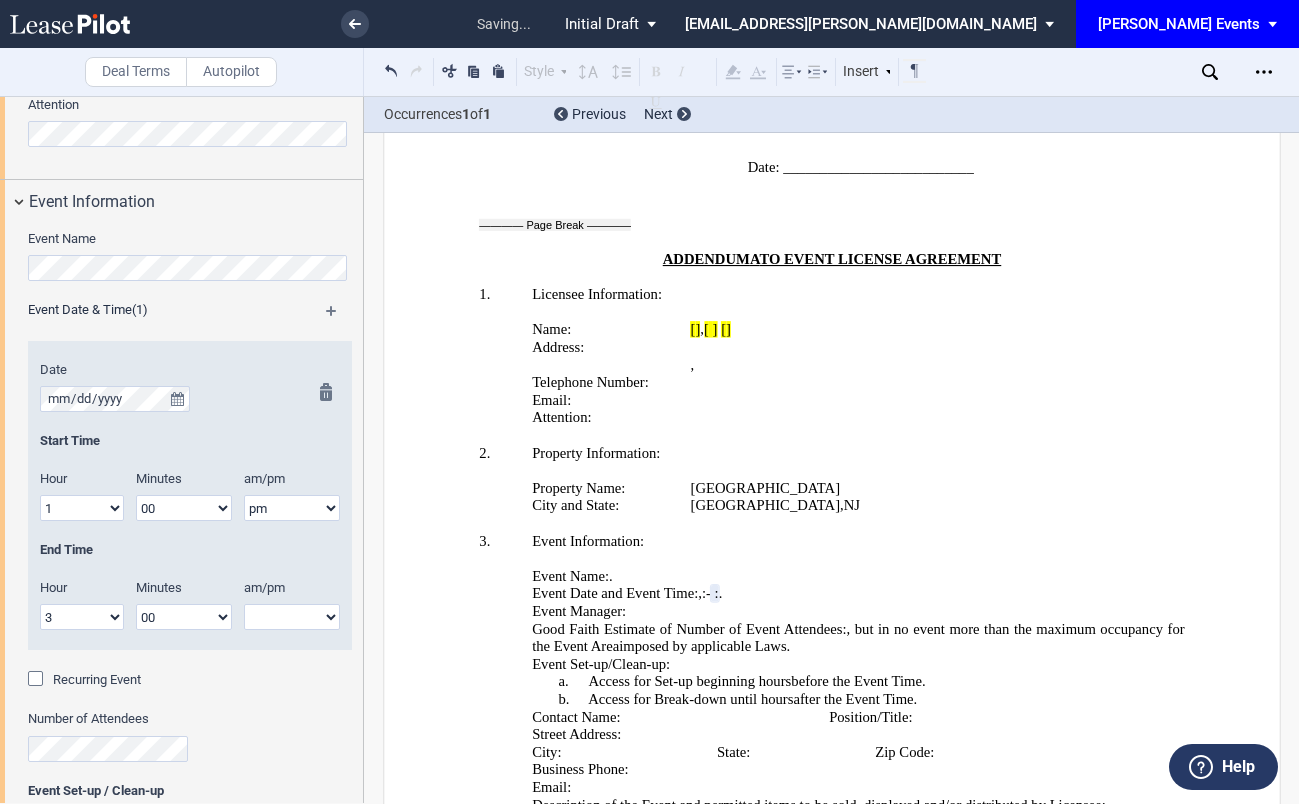 click on "am
pm" at bounding box center (292, 617) 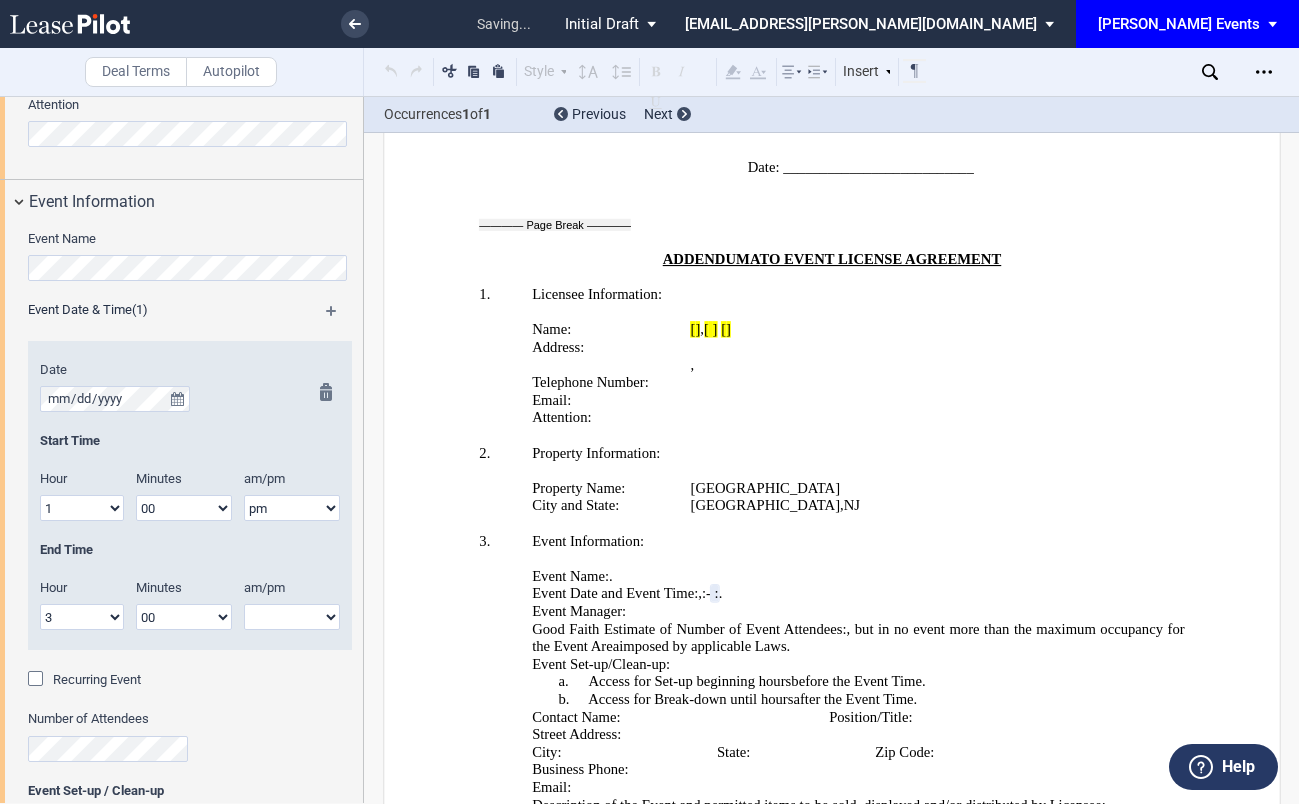 select on "pm" 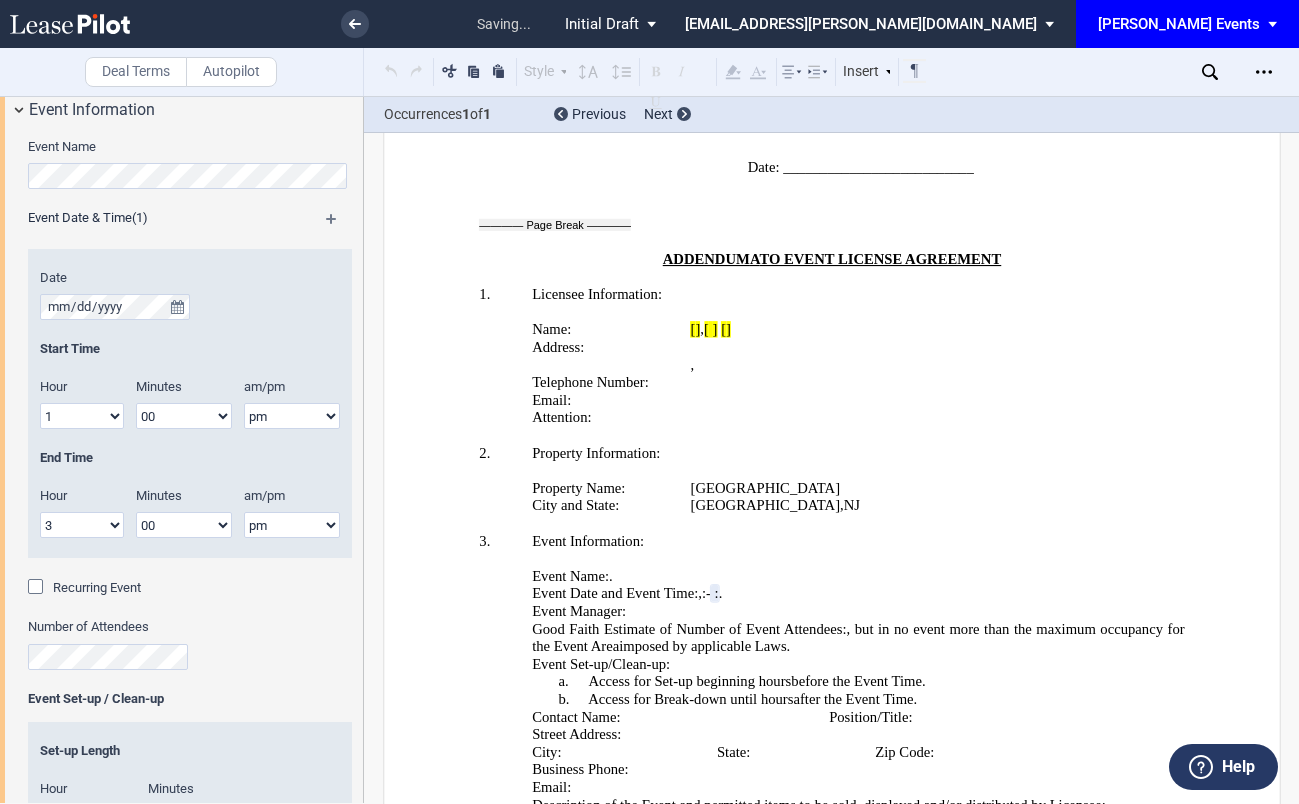 scroll, scrollTop: 1428, scrollLeft: 0, axis: vertical 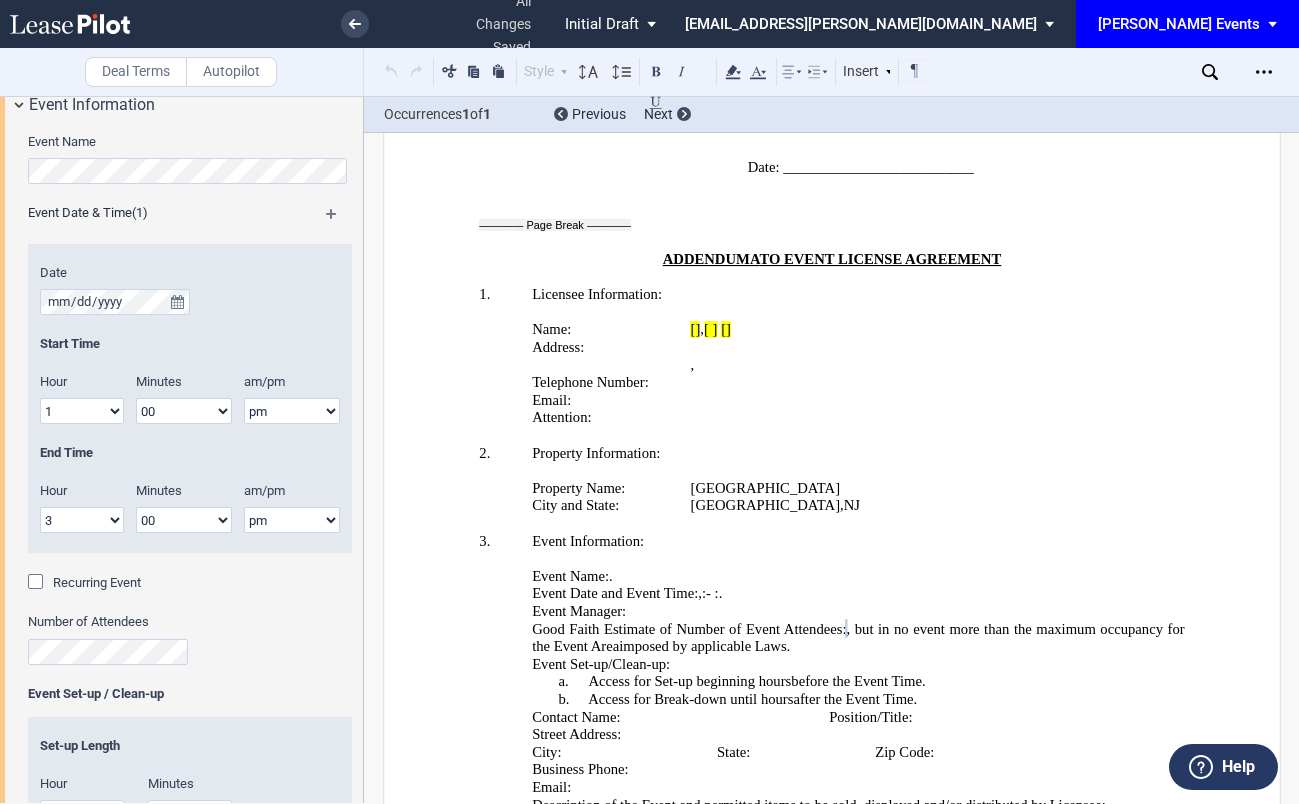 click 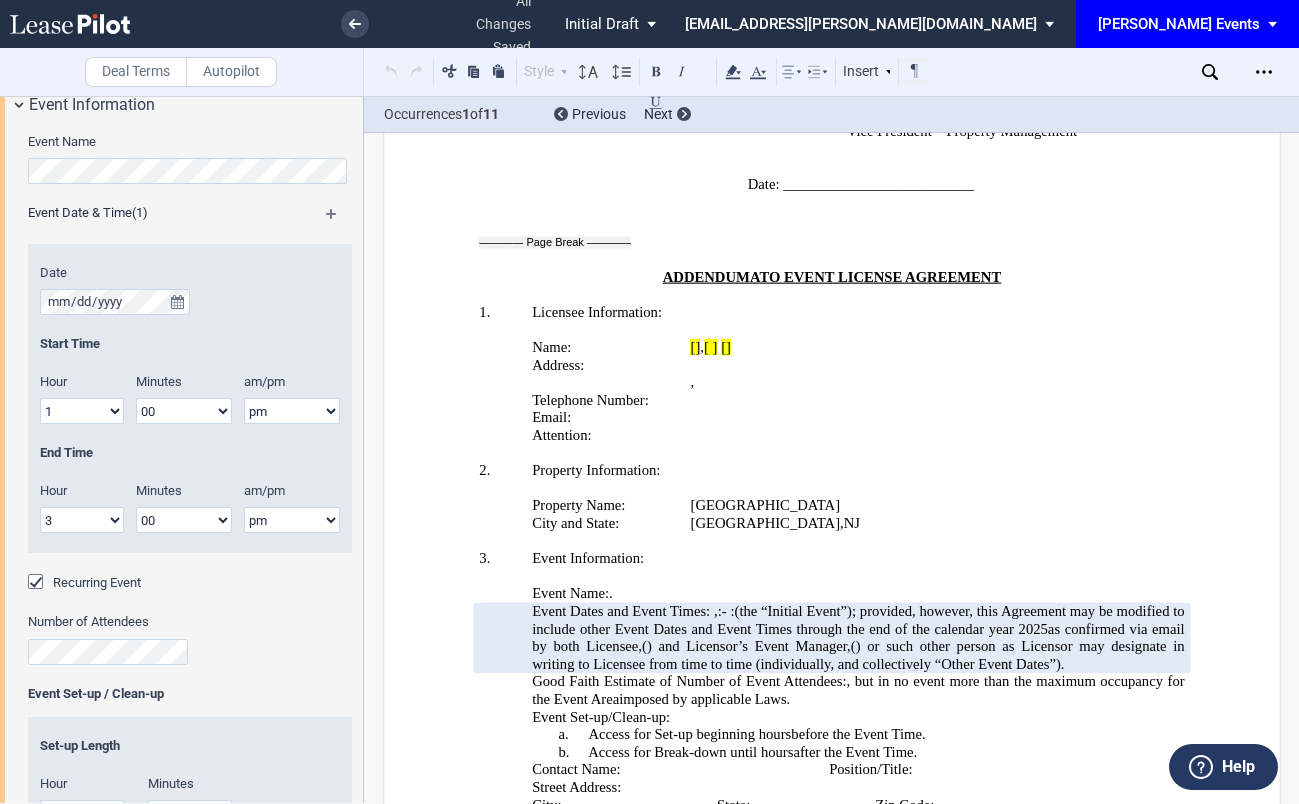 scroll, scrollTop: 3652, scrollLeft: 0, axis: vertical 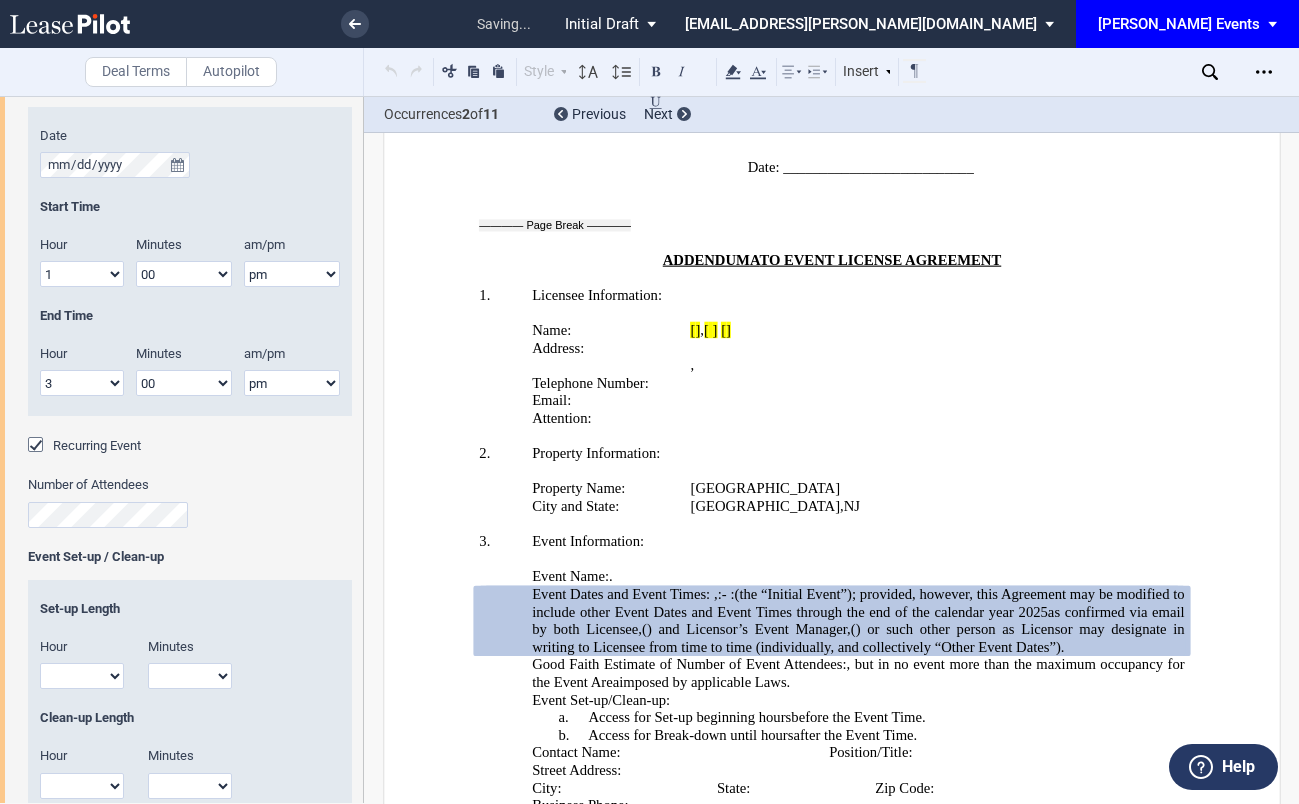 click on "1
2
3
4
5
6
7
8
9
10
11
12" at bounding box center (82, 676) 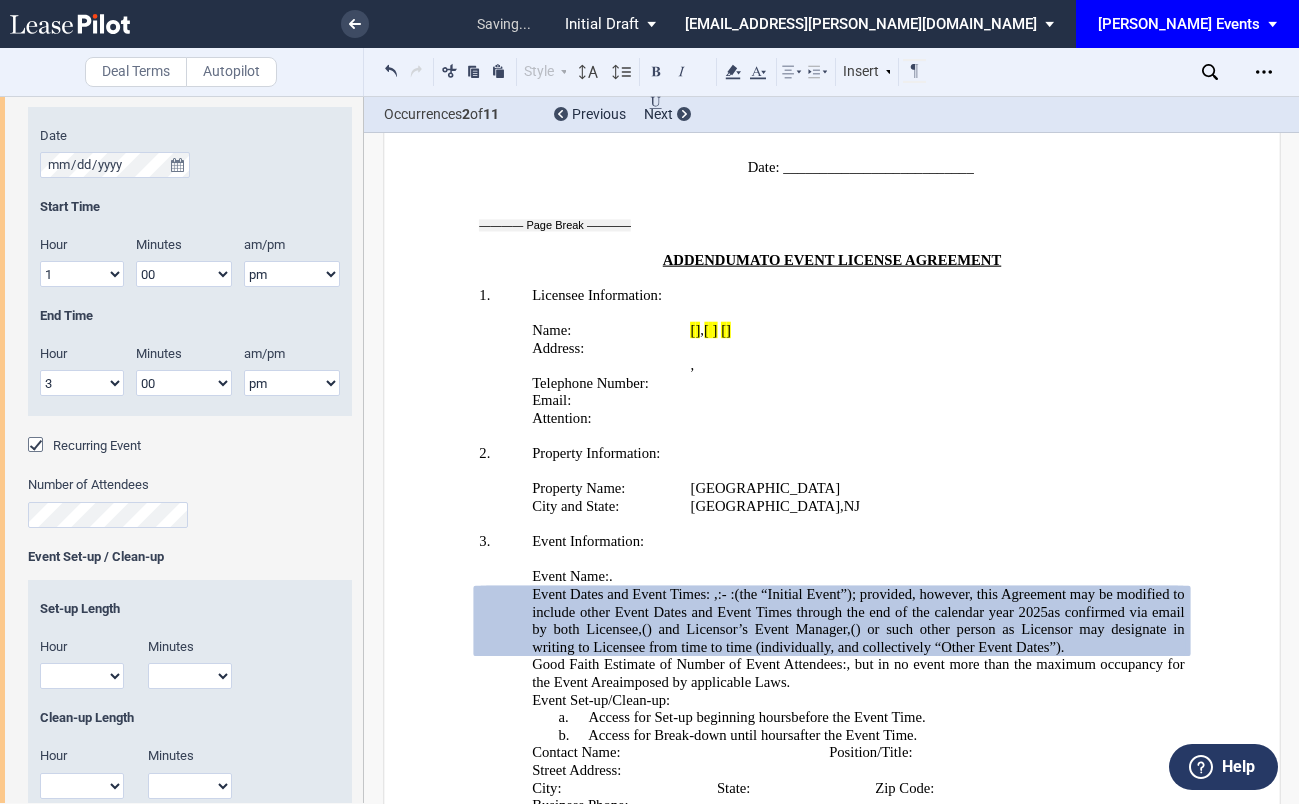 select on "4" 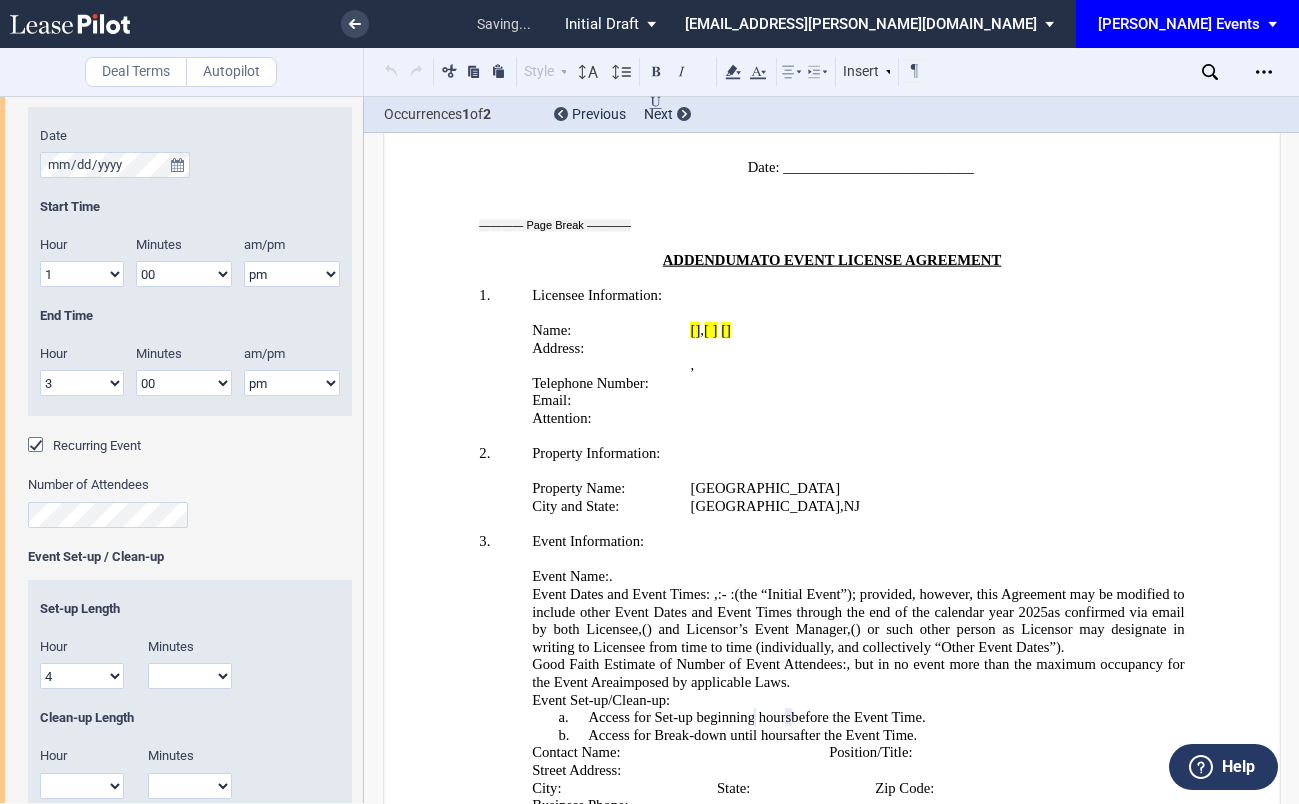 click on "00
15
30
45" at bounding box center (190, 676) 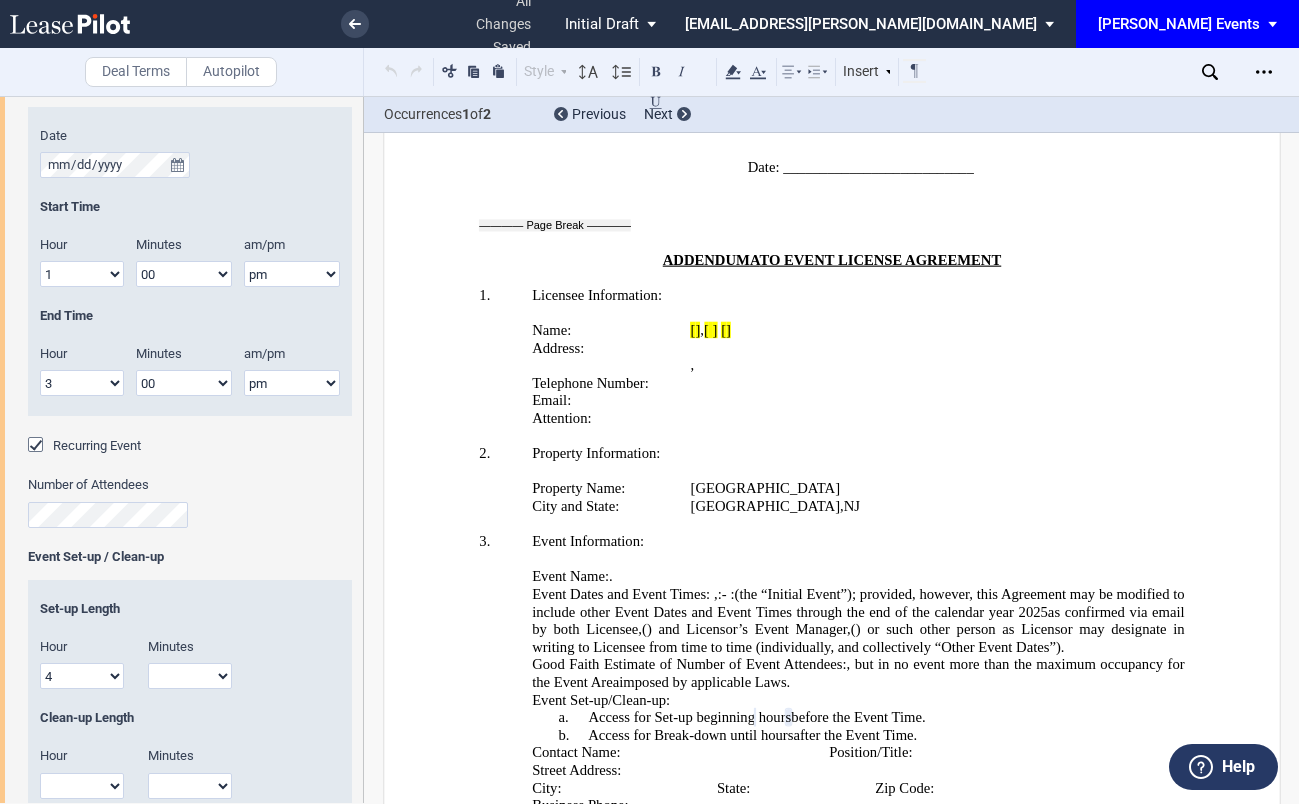 select on "00" 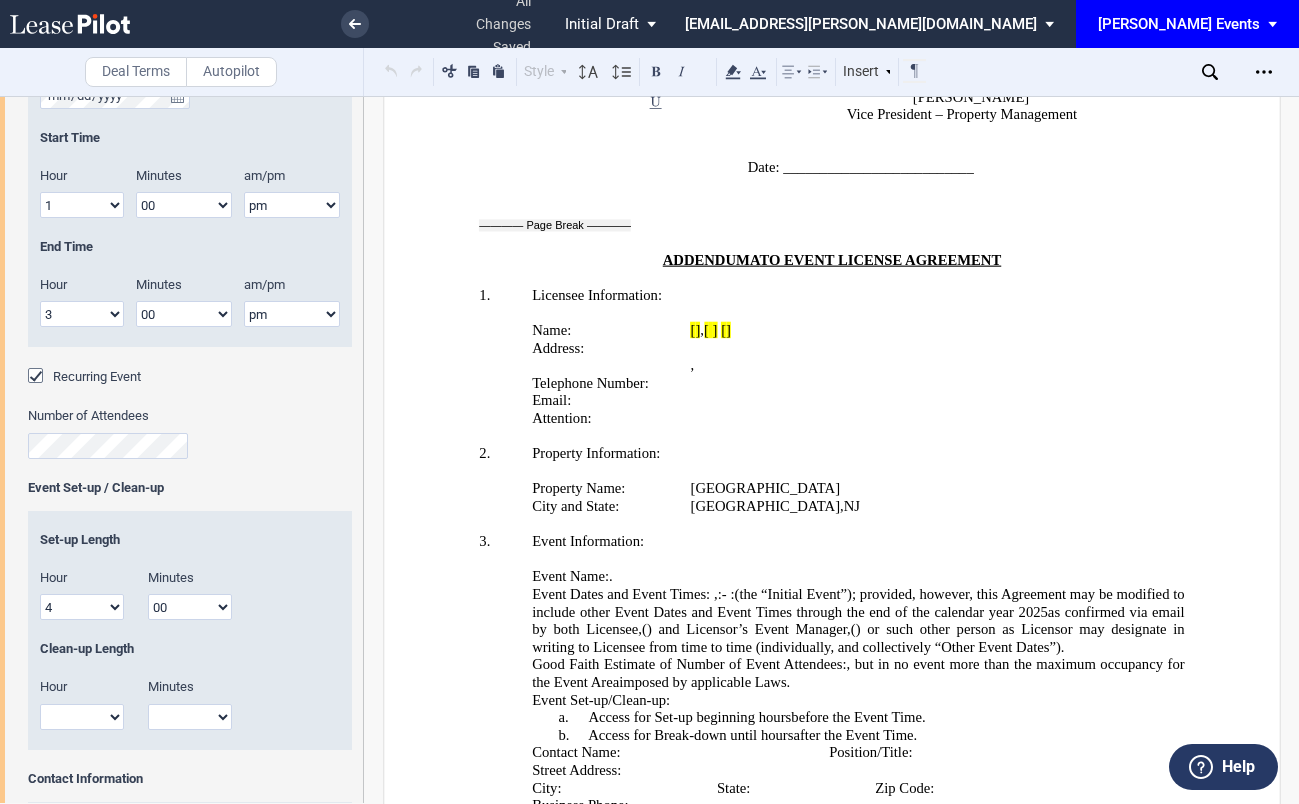 scroll, scrollTop: 1654, scrollLeft: 0, axis: vertical 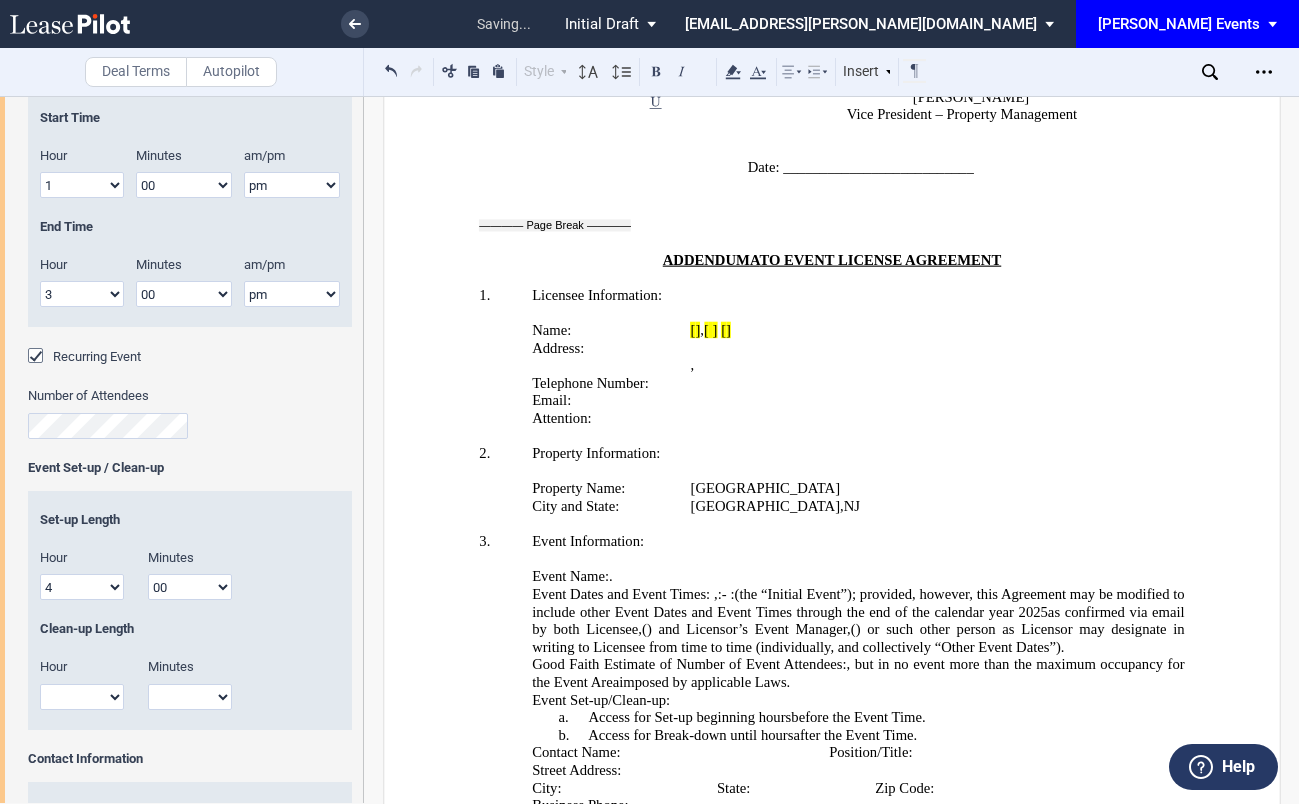 click on "1
2
3
4
5
6
7
8
9
10
11
12" at bounding box center [82, 697] 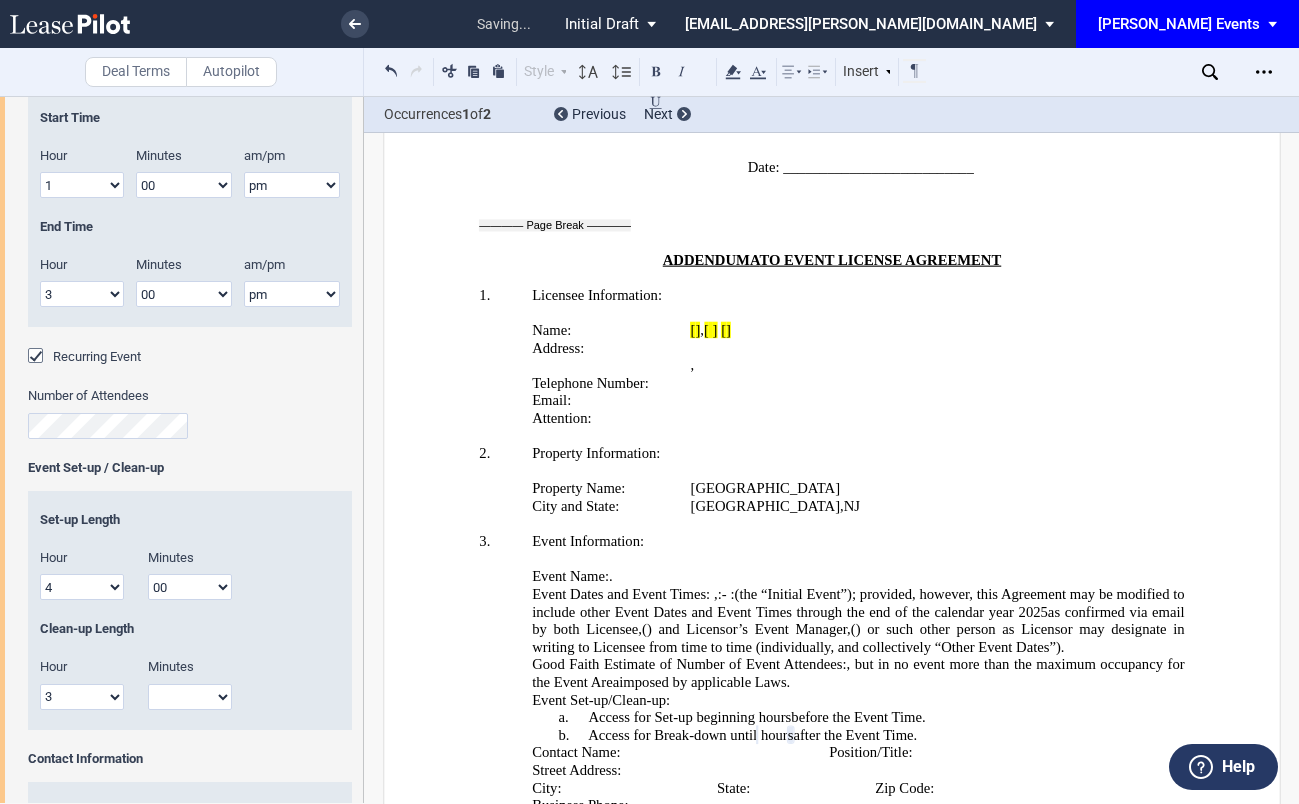 click on "00
15
30
45" at bounding box center (190, 697) 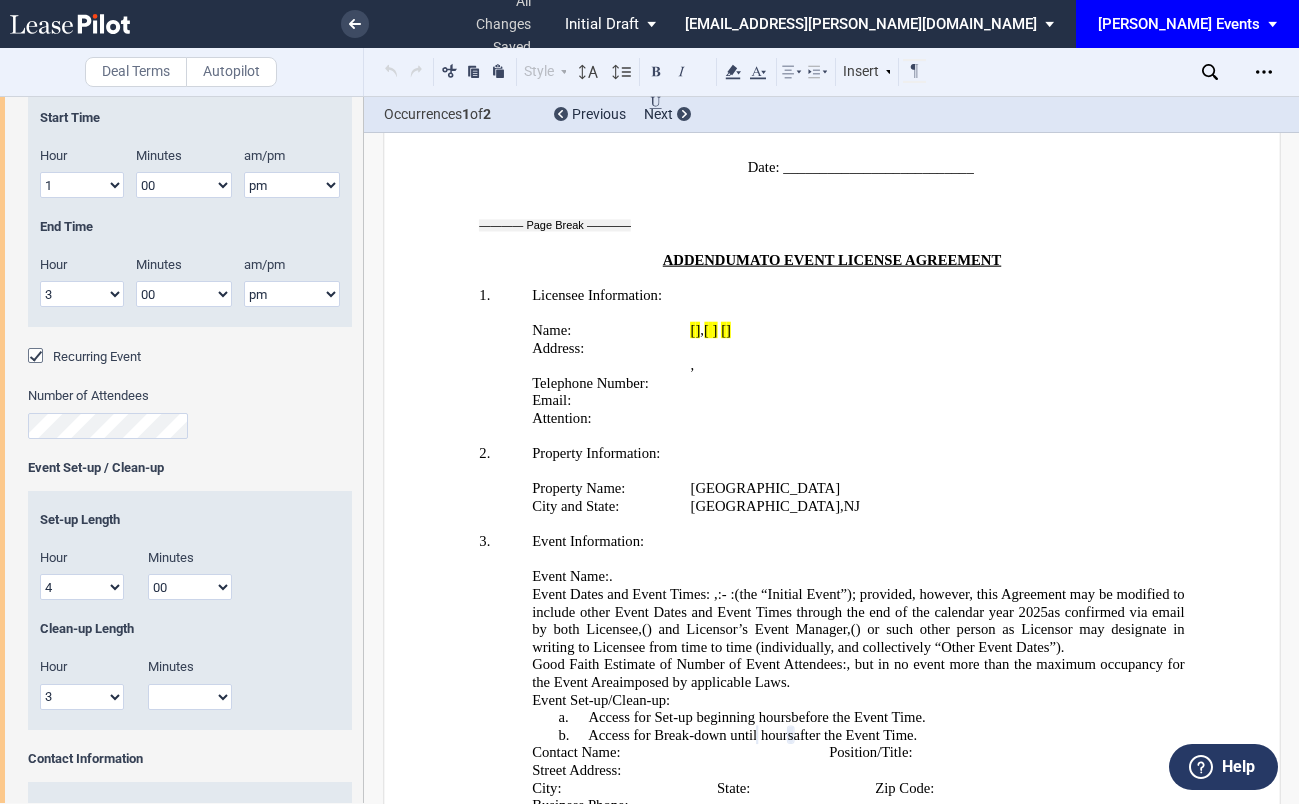 select on "00" 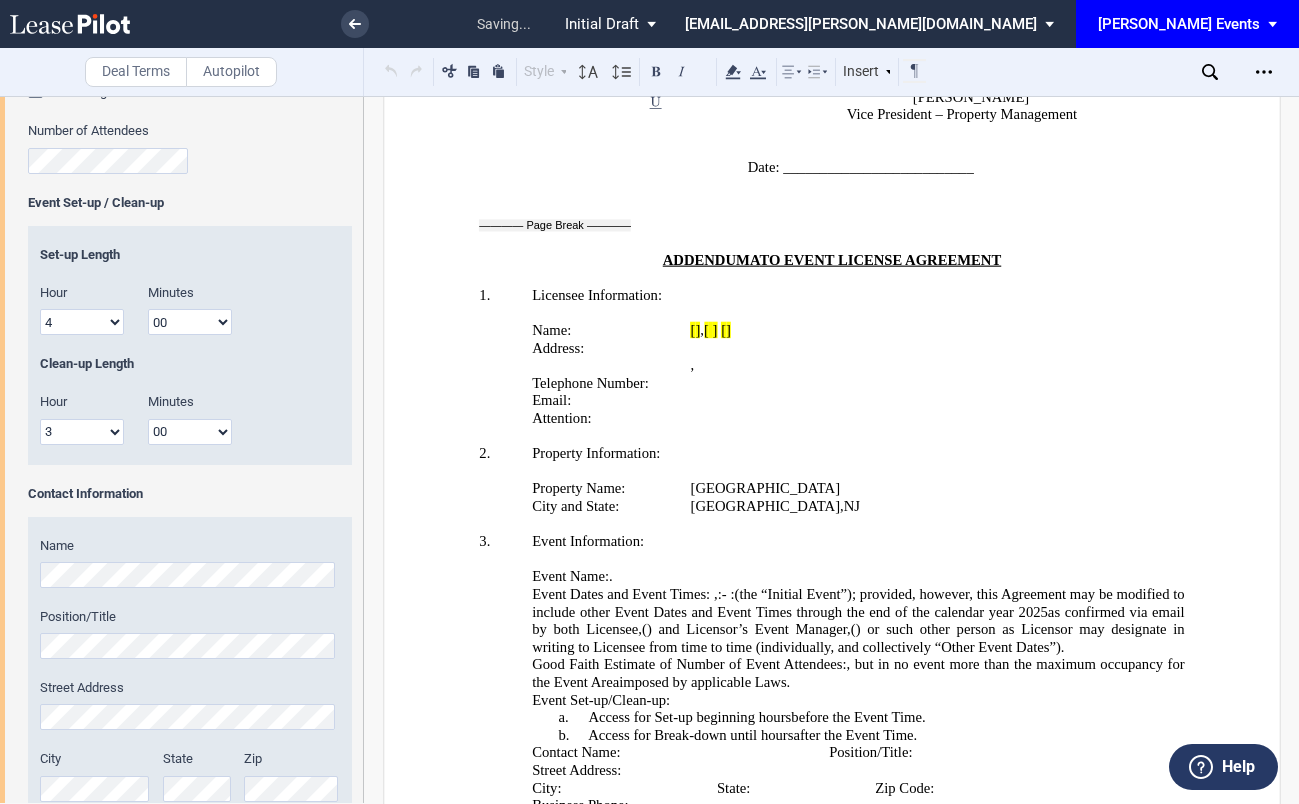 scroll, scrollTop: 1928, scrollLeft: 0, axis: vertical 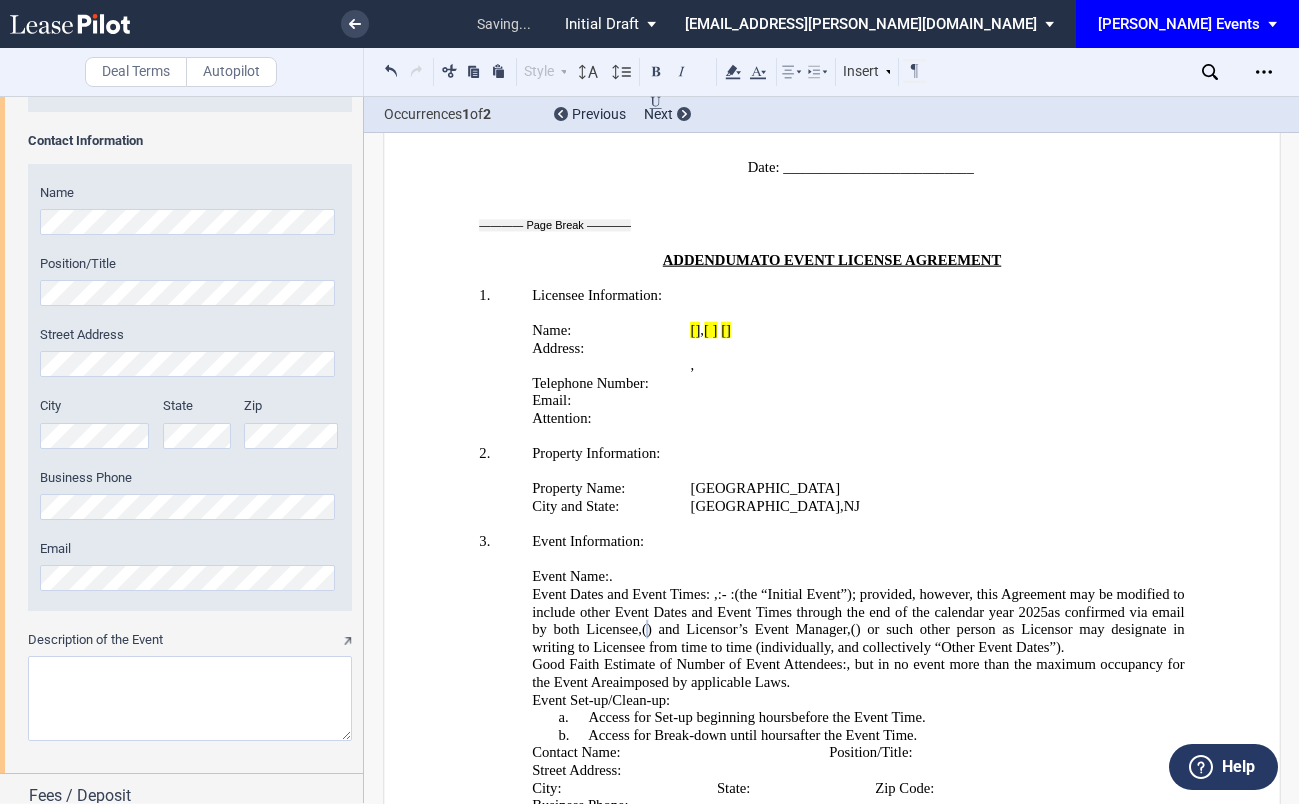 click on "Description of the Event" at bounding box center (190, 698) 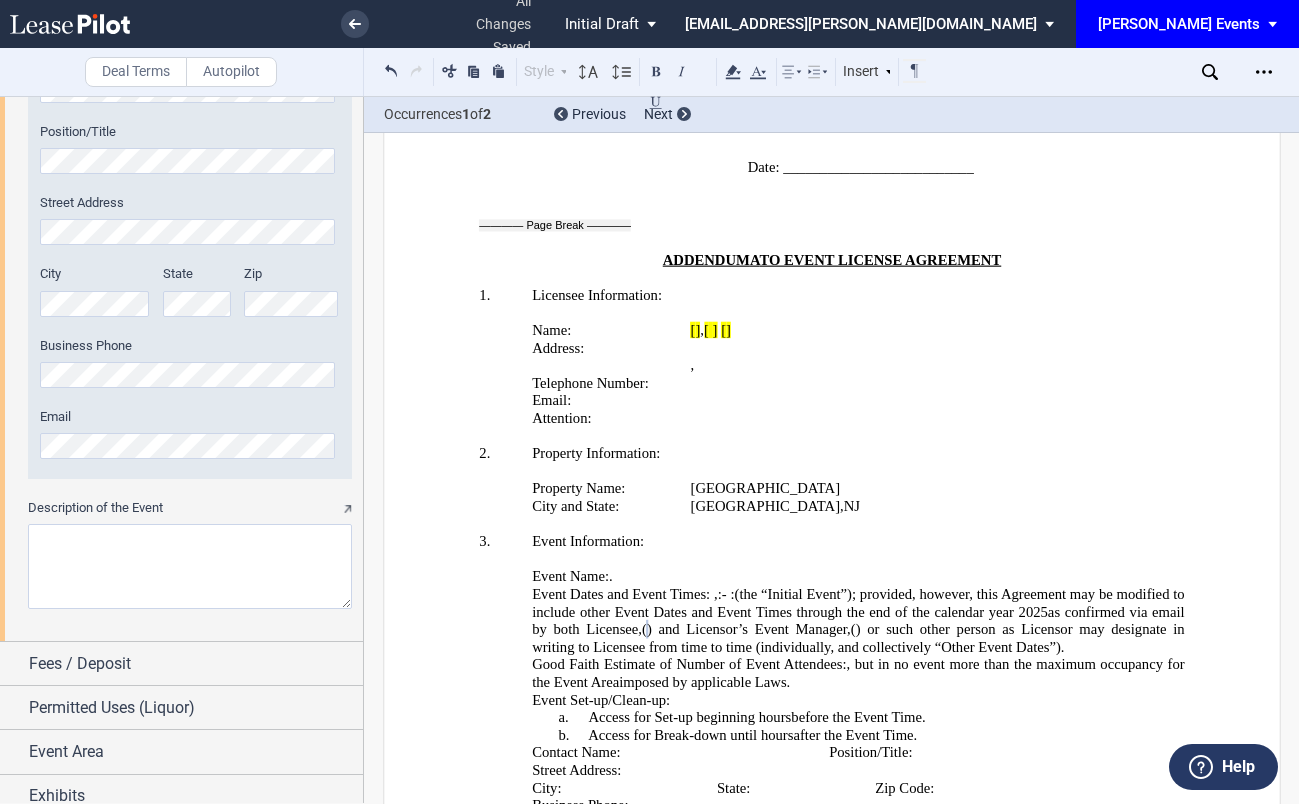 scroll, scrollTop: 2420, scrollLeft: 0, axis: vertical 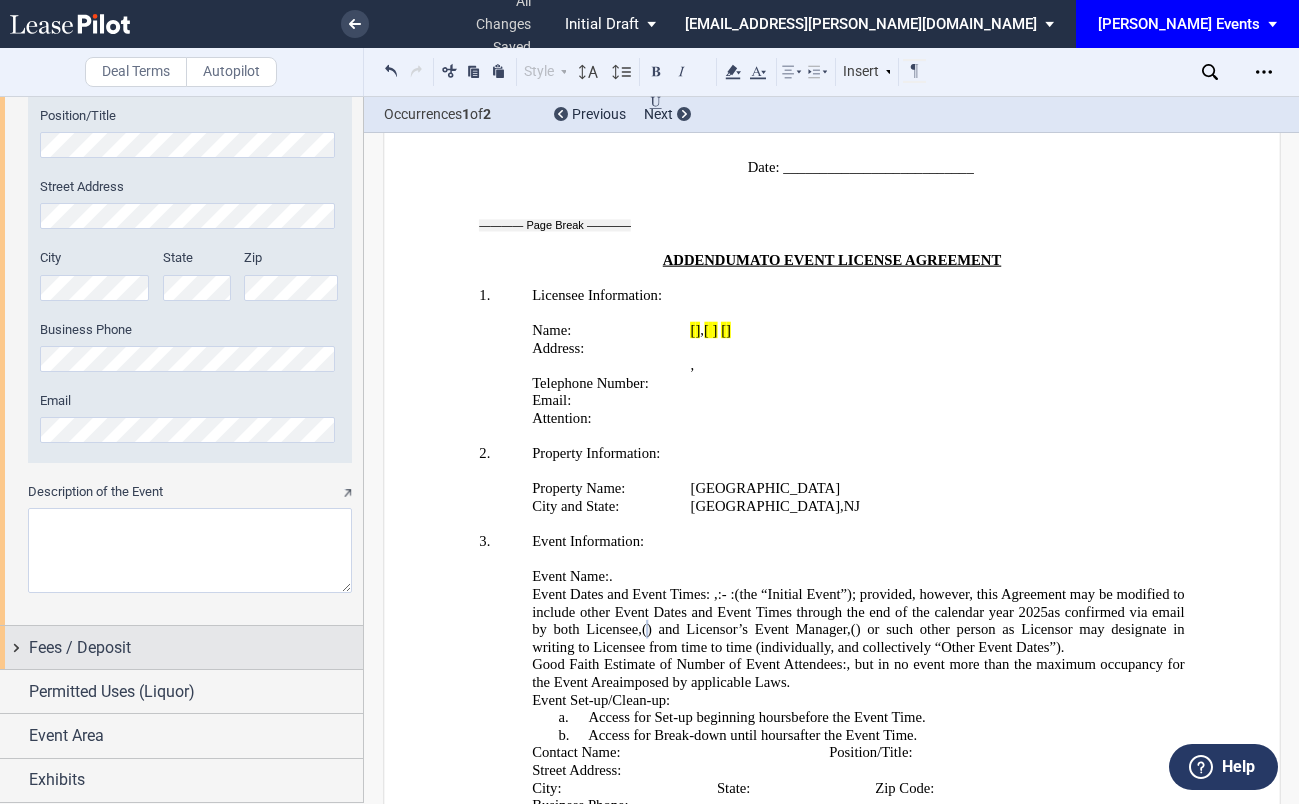click on "Fees / Deposit" at bounding box center (196, 648) 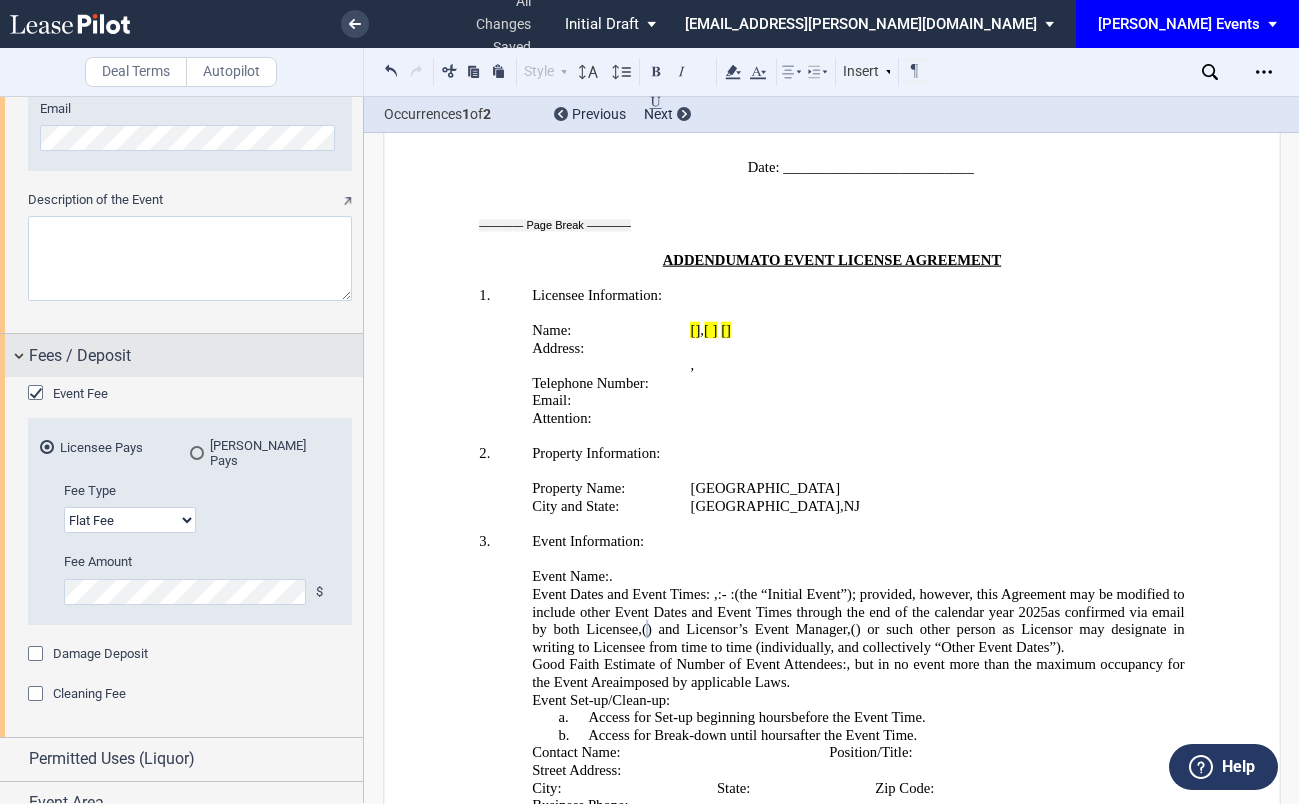 scroll, scrollTop: 2713, scrollLeft: 0, axis: vertical 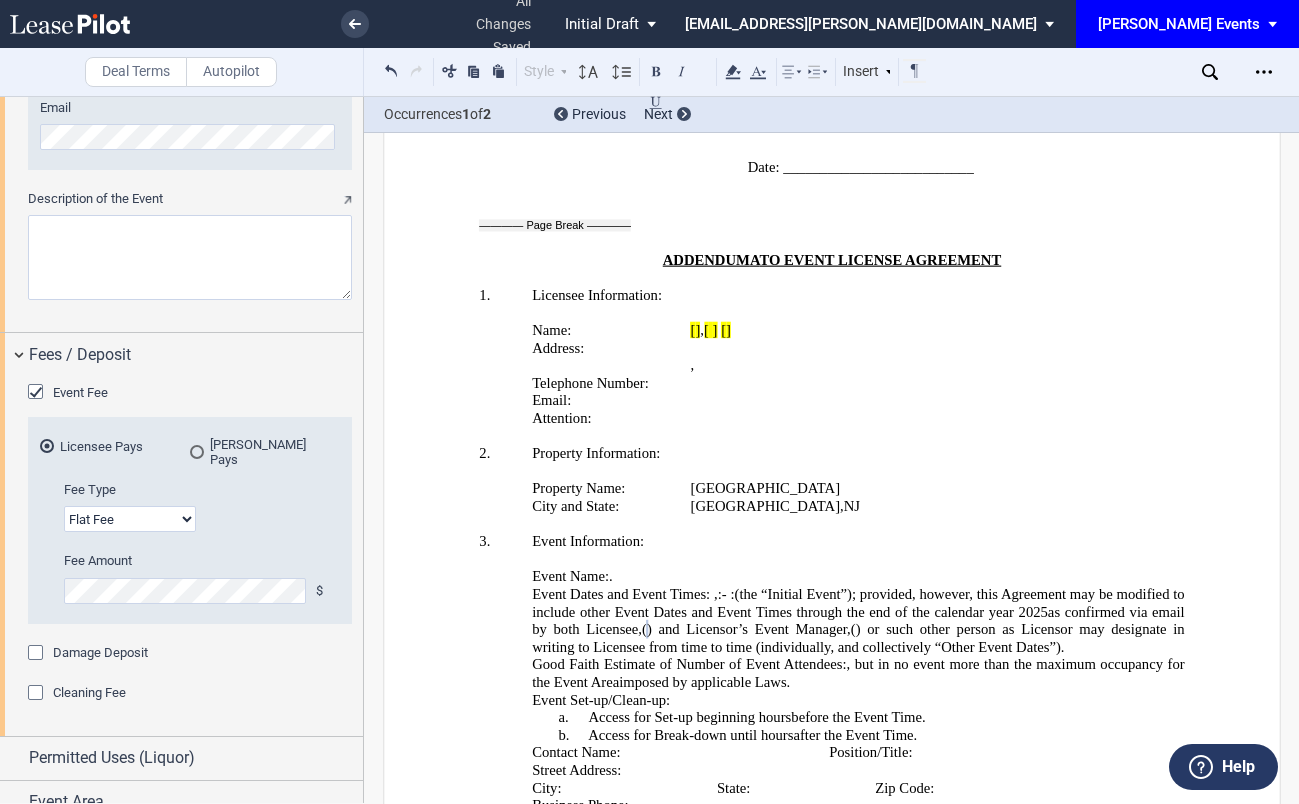 click 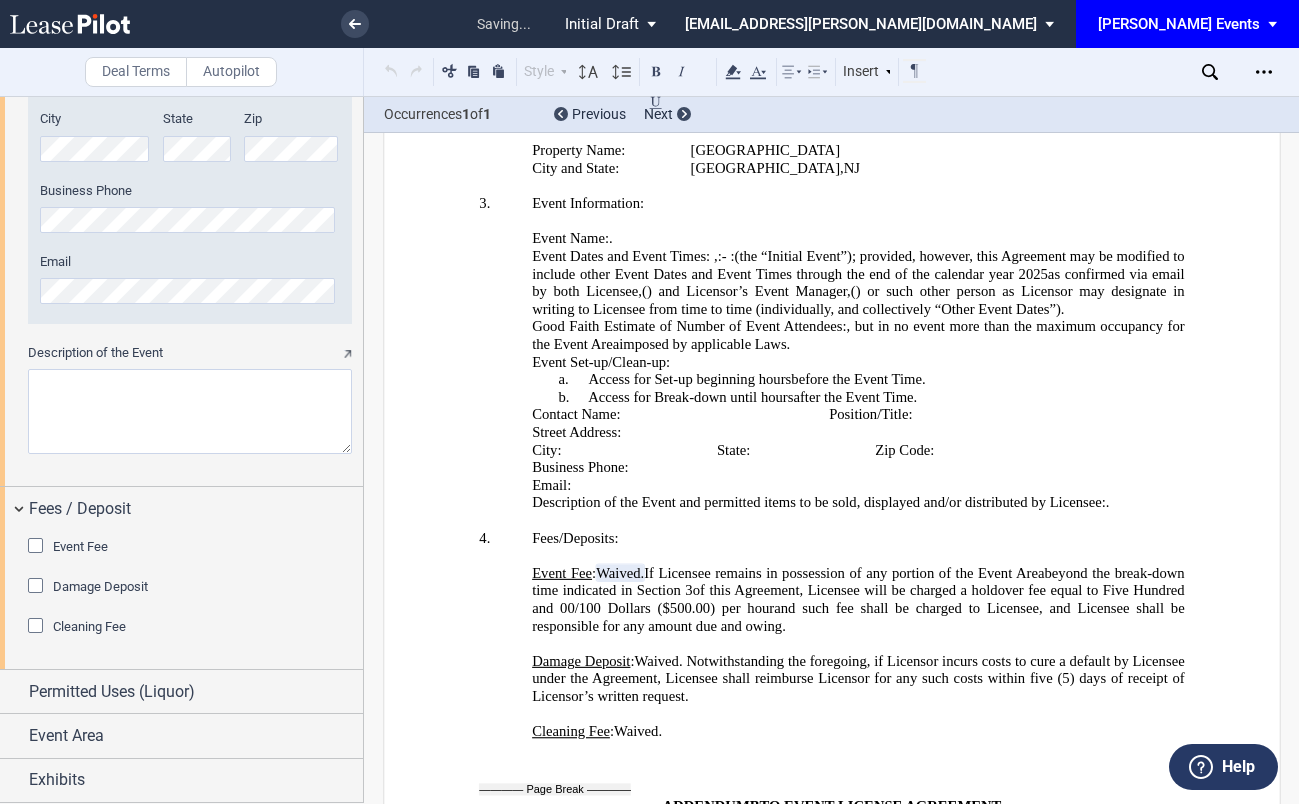 scroll, scrollTop: 4010, scrollLeft: 0, axis: vertical 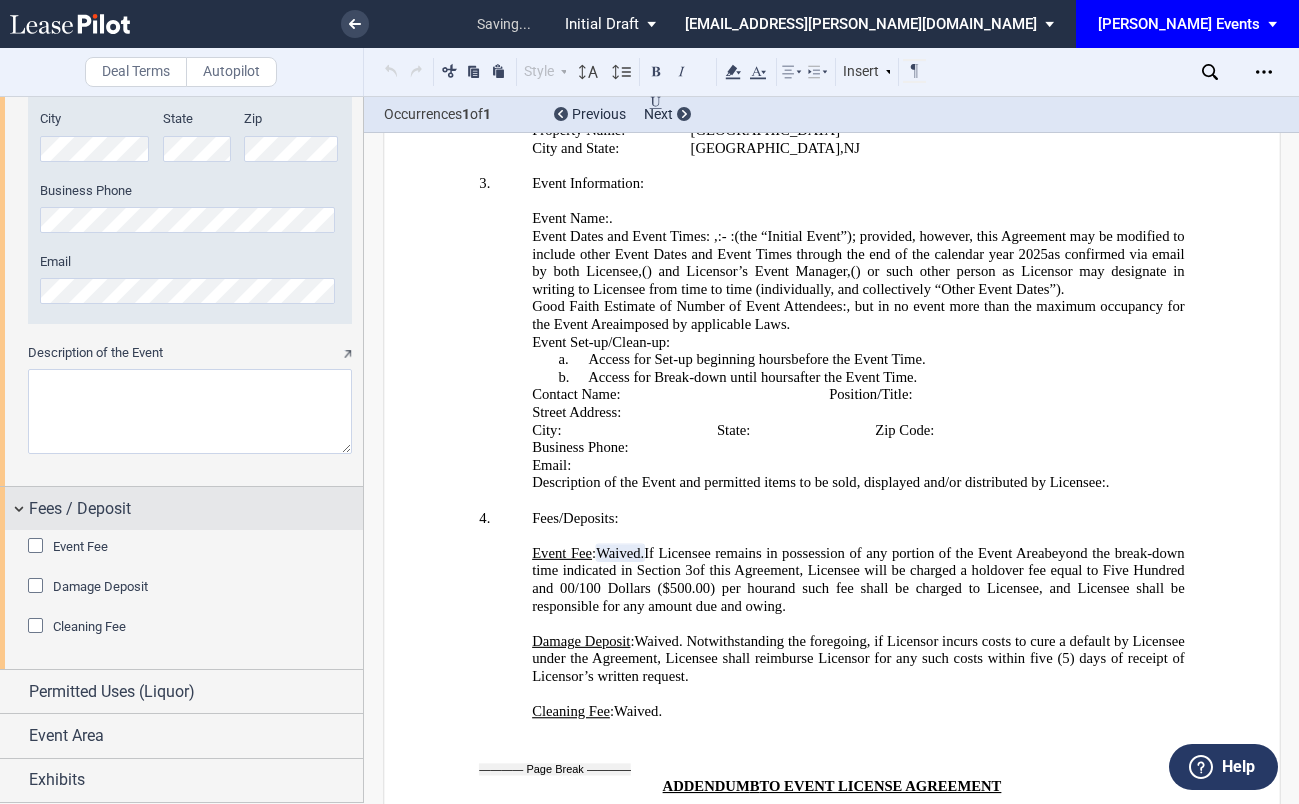 click on "Fees / Deposit" at bounding box center (181, 508) 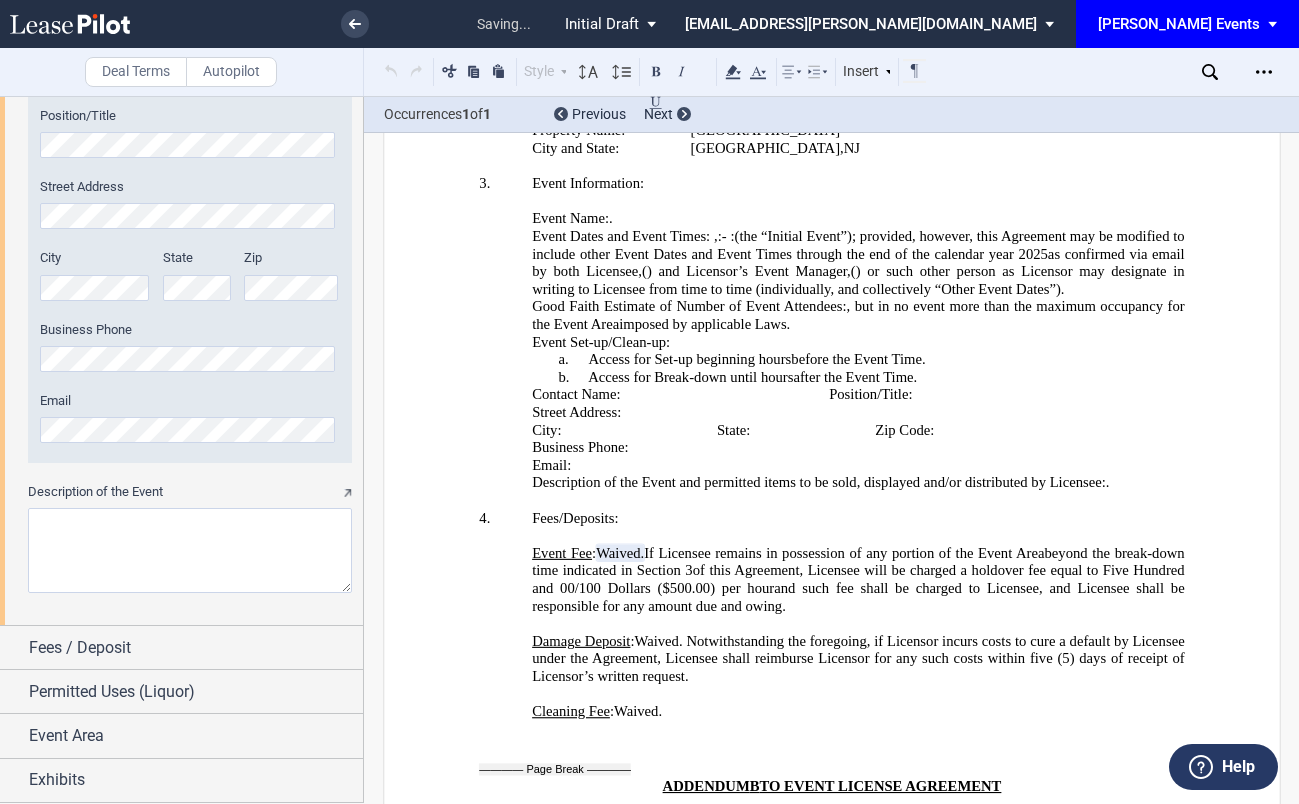 scroll, scrollTop: 2420, scrollLeft: 0, axis: vertical 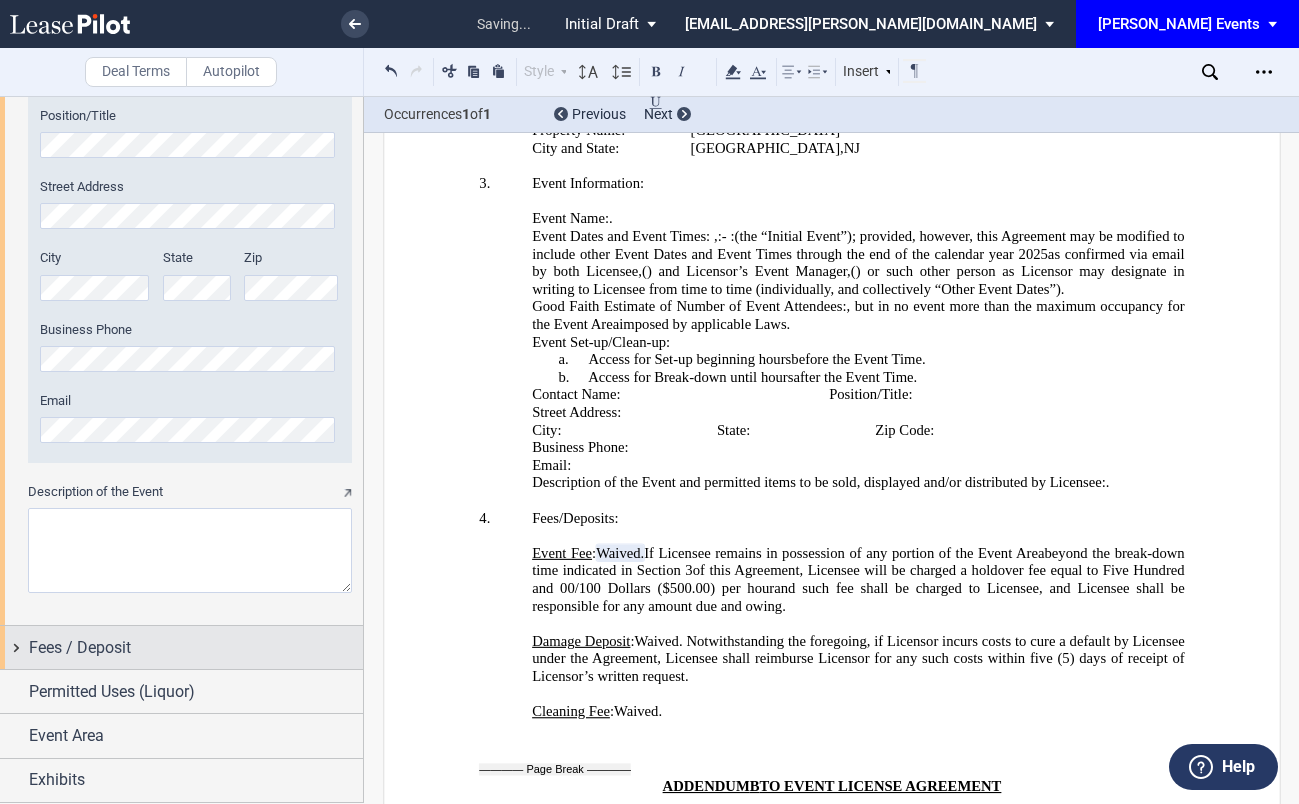 click on "Fees / Deposit" at bounding box center (181, 647) 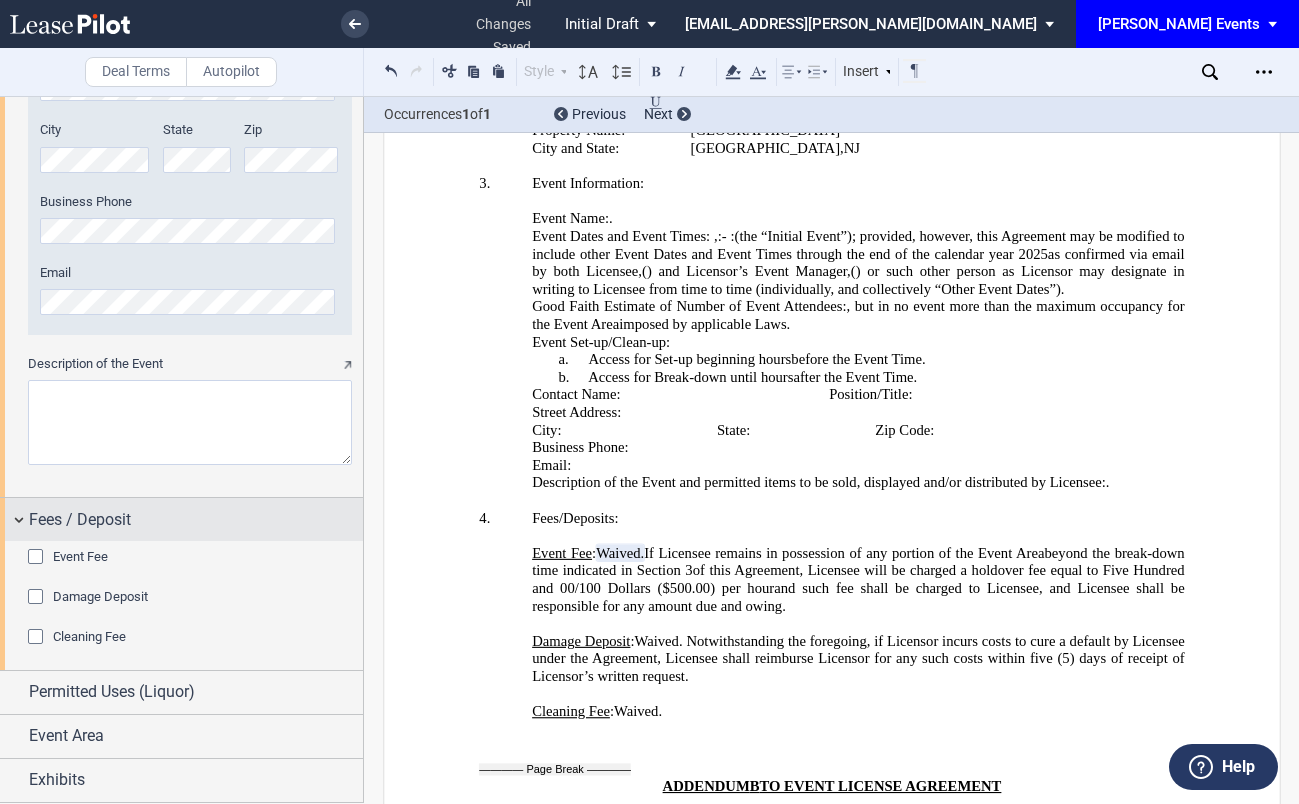 scroll, scrollTop: 2559, scrollLeft: 0, axis: vertical 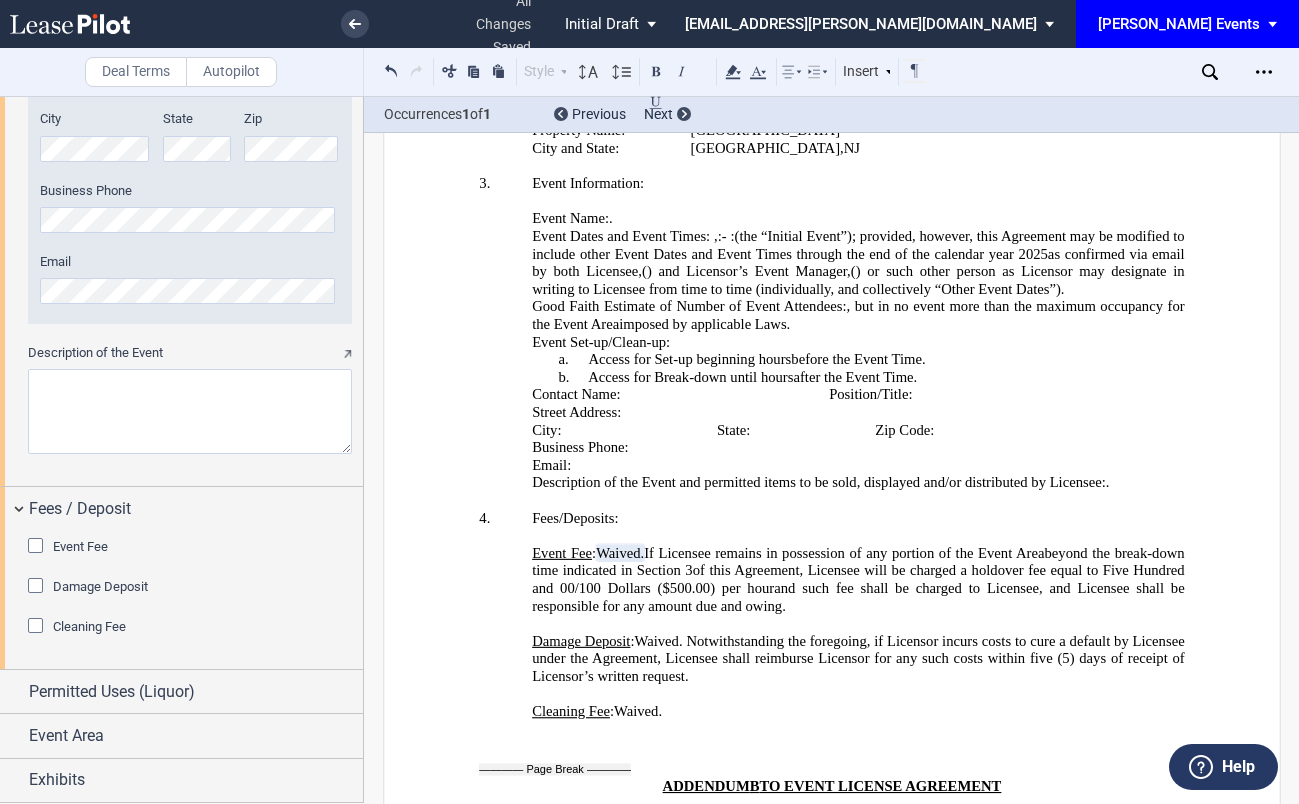 click 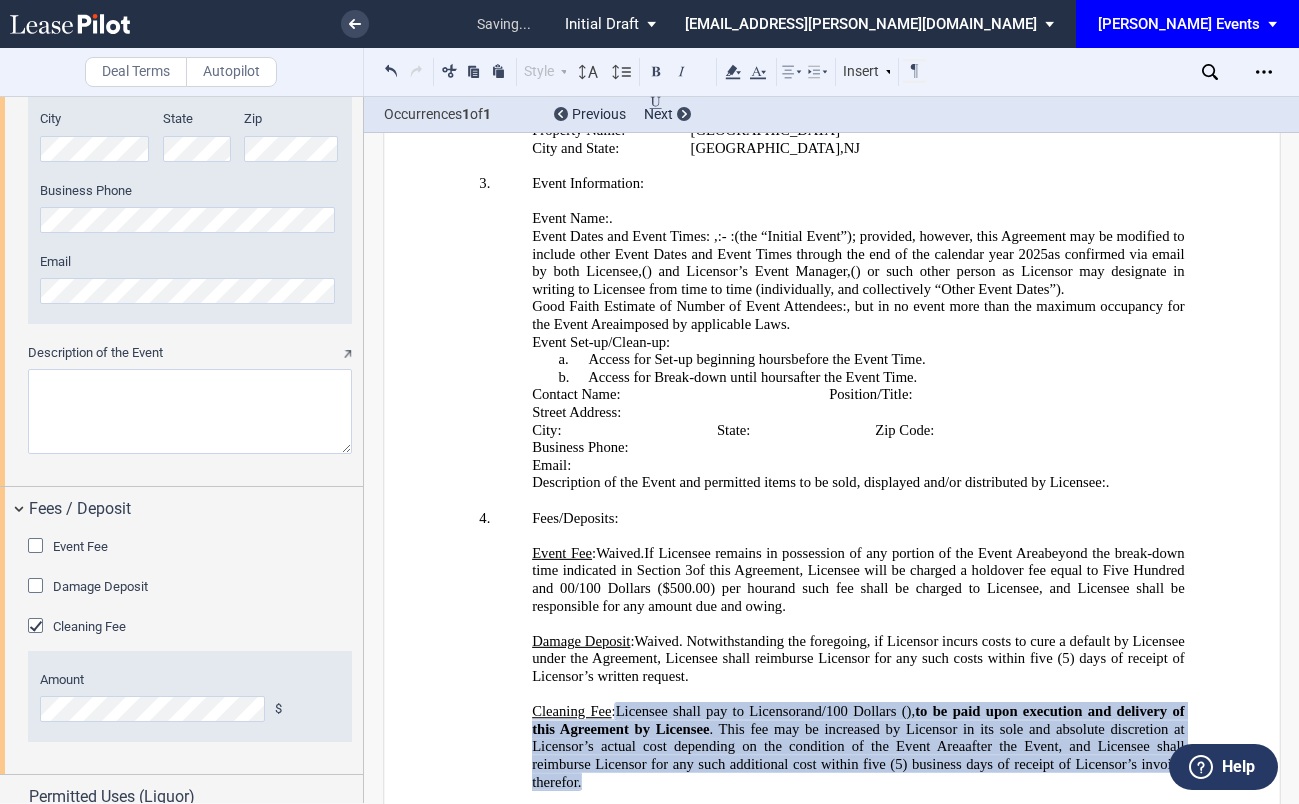 click 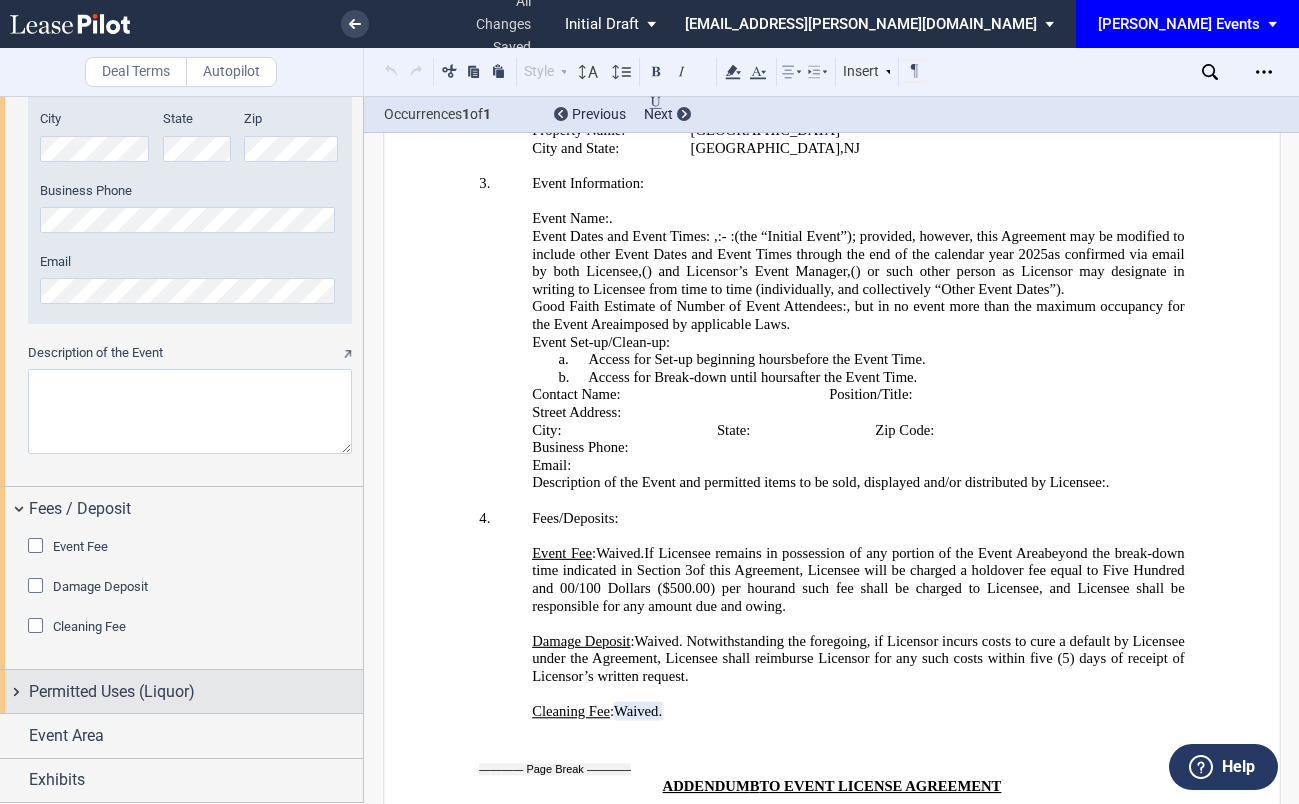 click on "Permitted Uses (Liquor)" at bounding box center [181, 691] 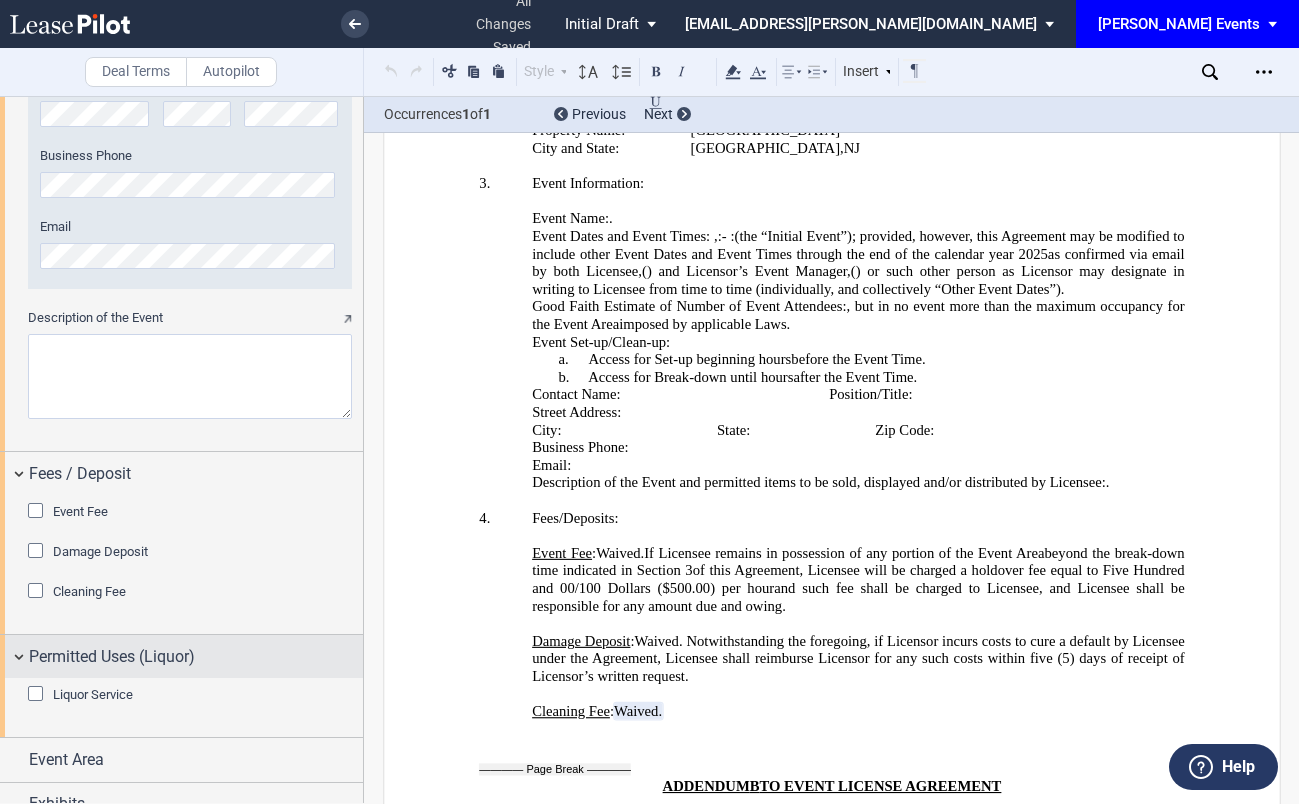 scroll, scrollTop: 2618, scrollLeft: 0, axis: vertical 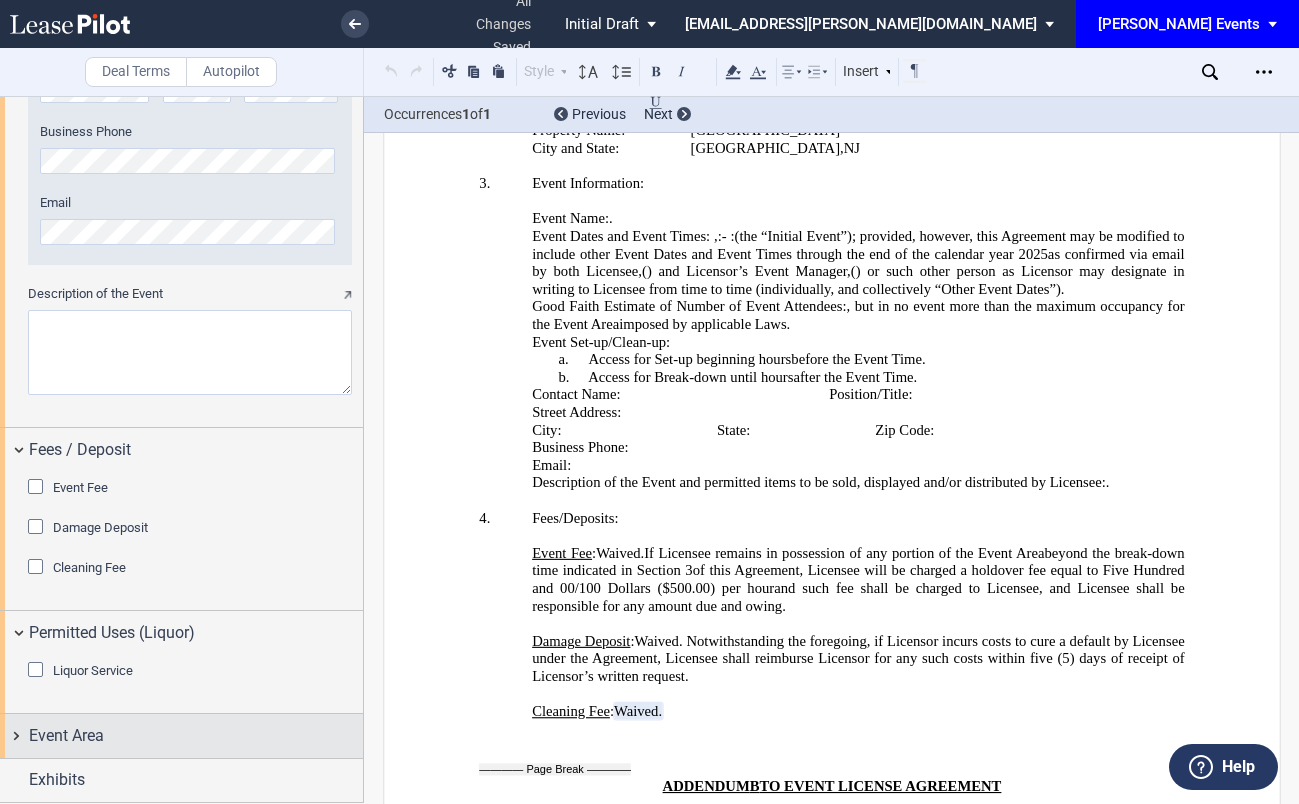 click on "Event Area" at bounding box center (66, 736) 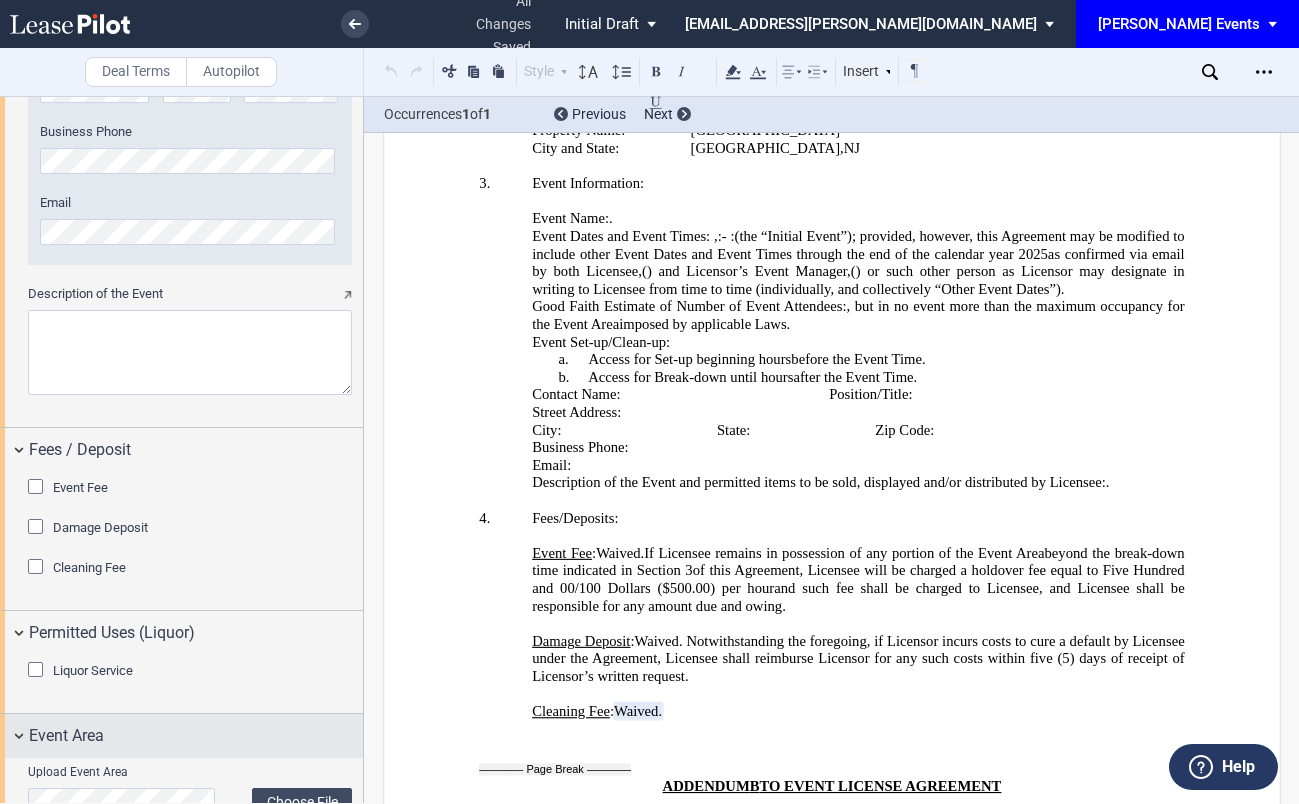scroll, scrollTop: 2772, scrollLeft: 0, axis: vertical 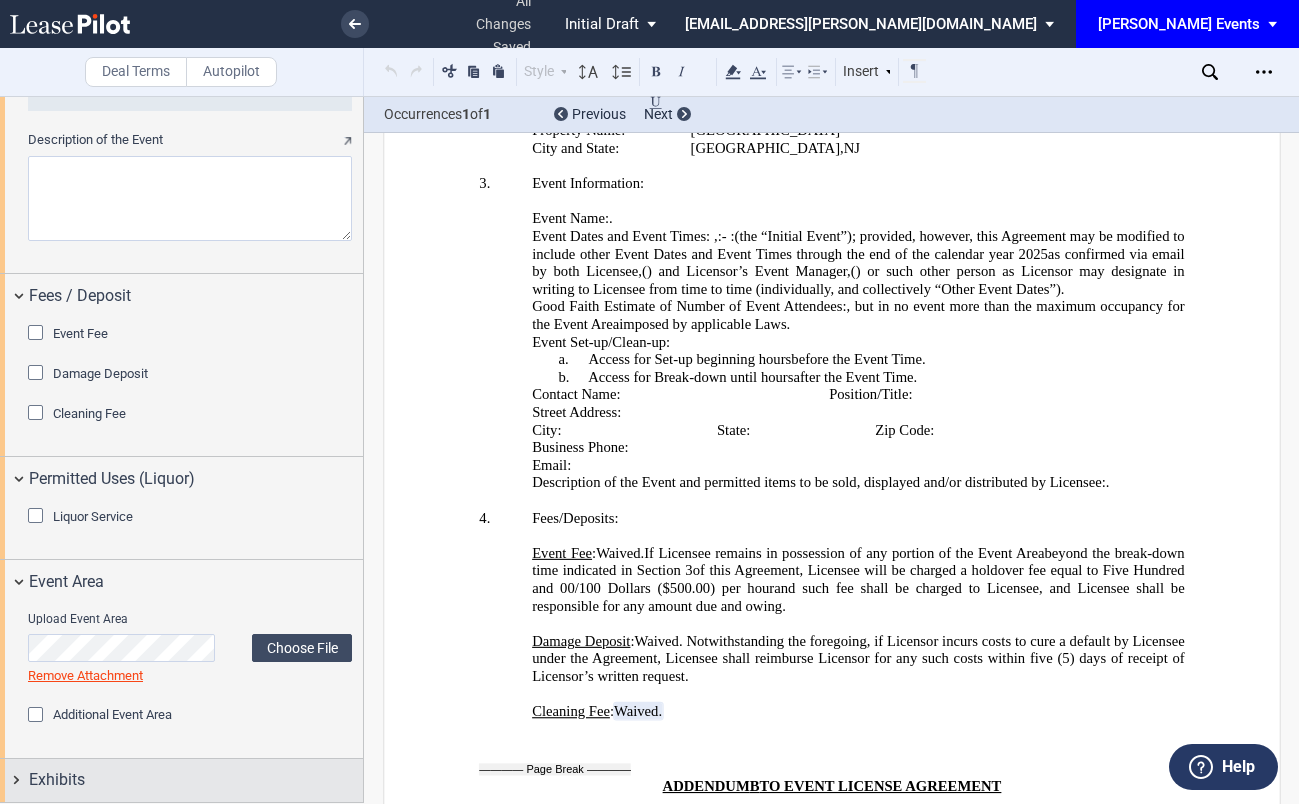 click on "Exhibits" at bounding box center [57, 780] 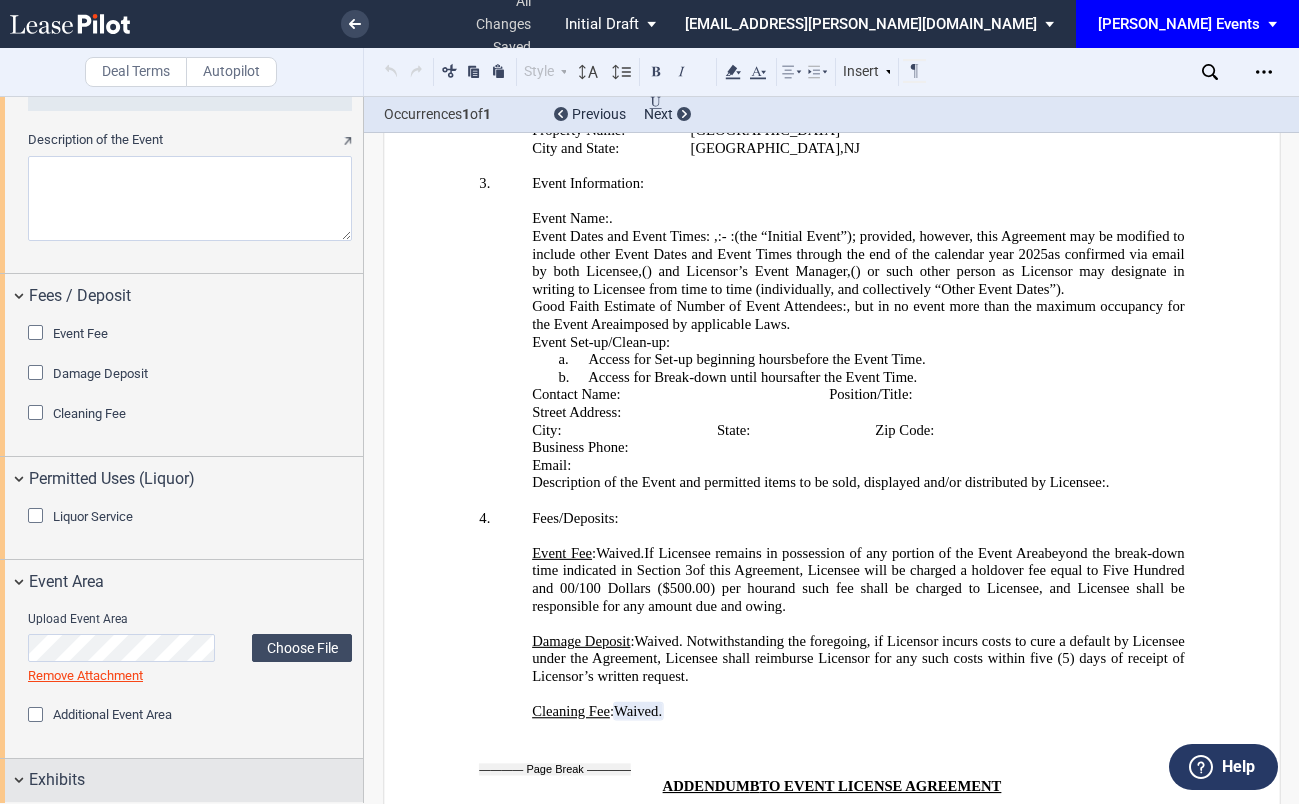 scroll, scrollTop: 2911, scrollLeft: 0, axis: vertical 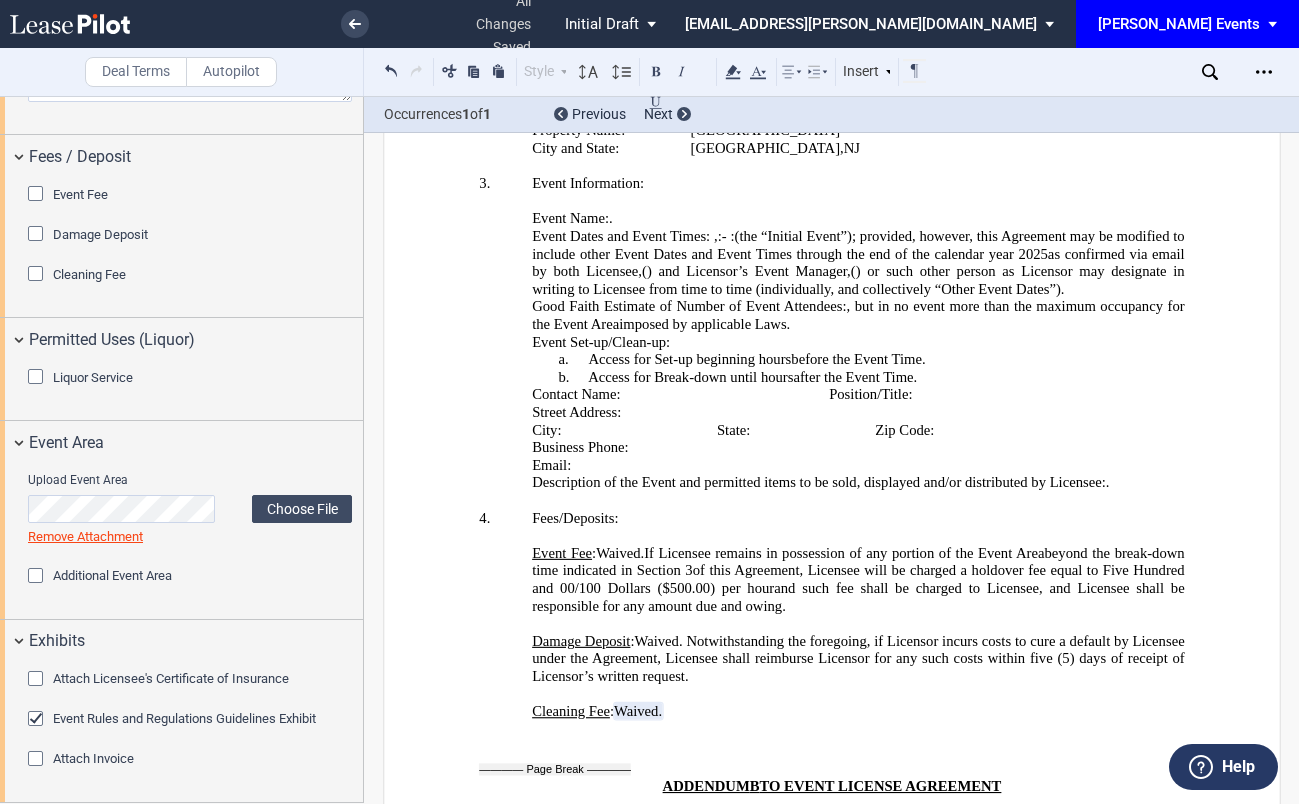 click 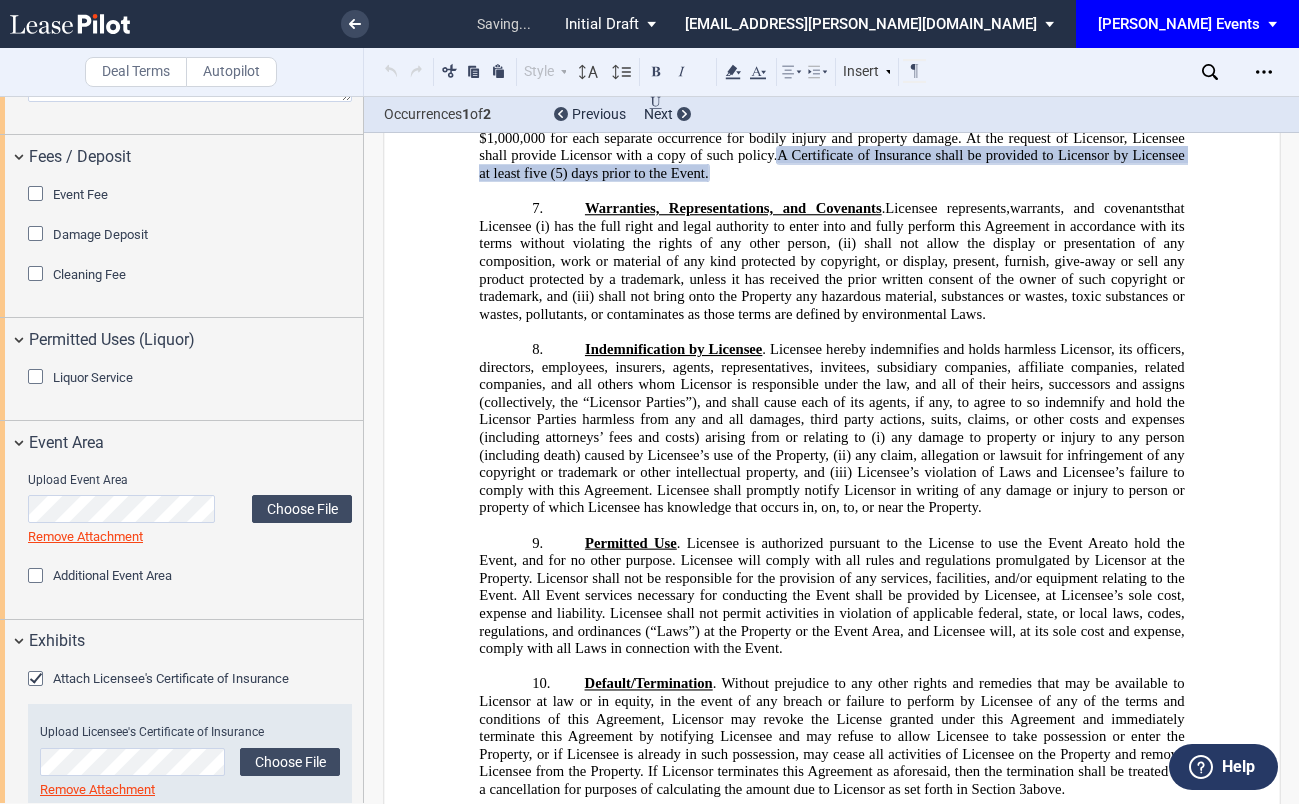 scroll, scrollTop: 891, scrollLeft: 0, axis: vertical 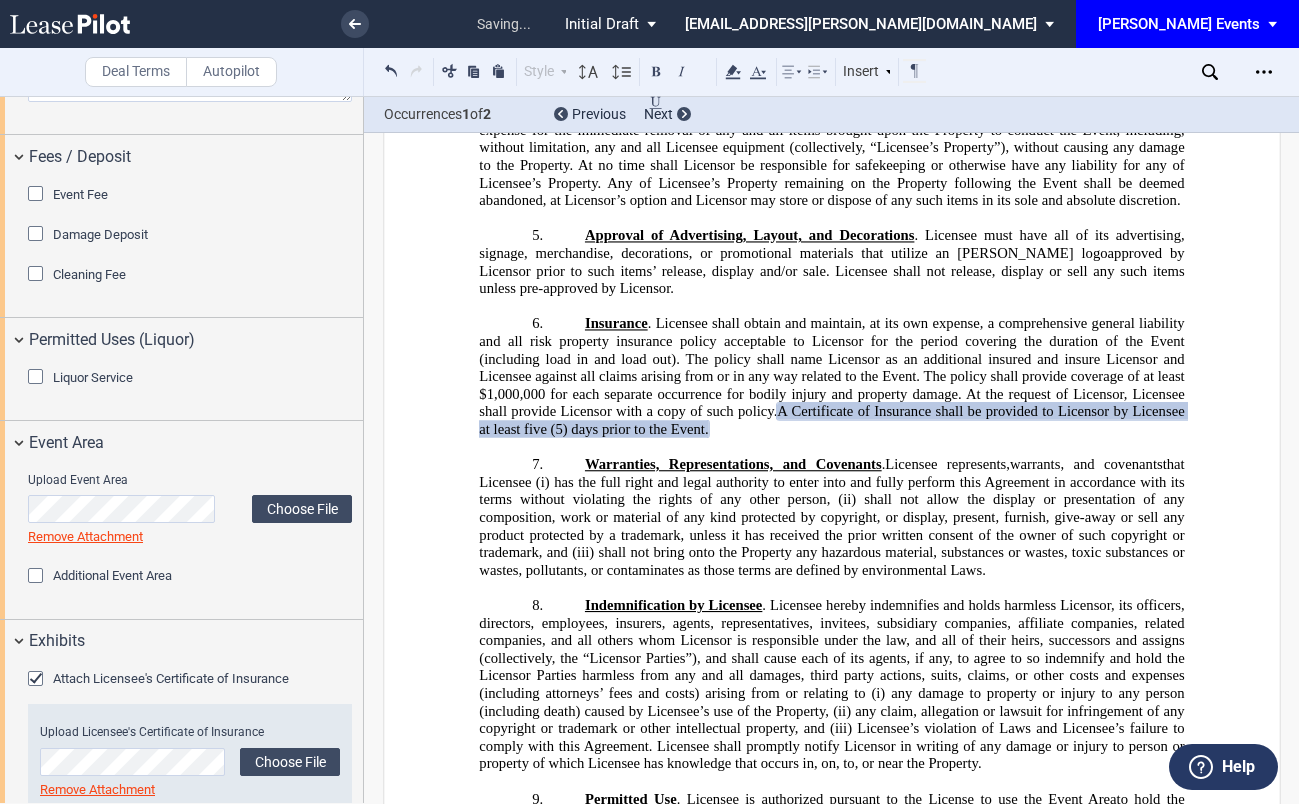click on "Initial Draft" at bounding box center (602, 24) 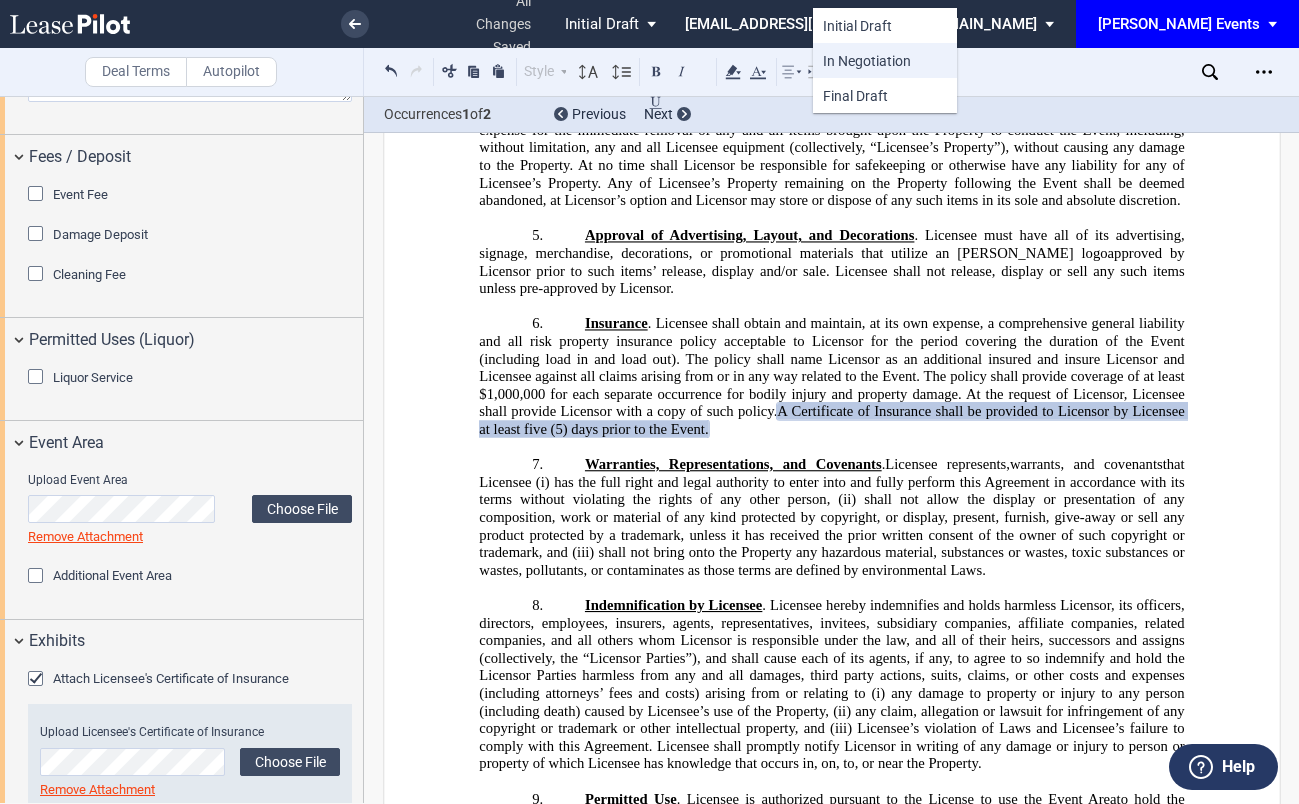 click on "In Negotiation" at bounding box center [867, 61] 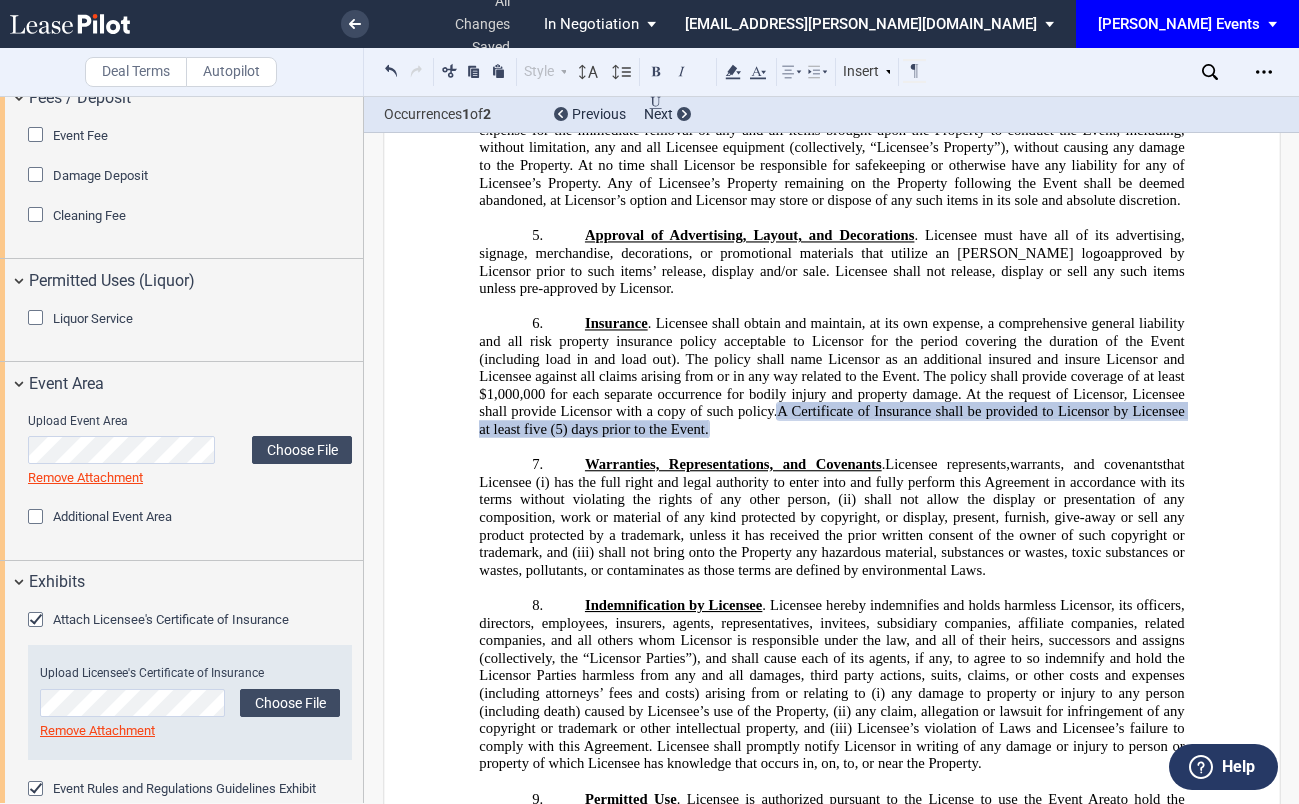 scroll, scrollTop: 2982, scrollLeft: 0, axis: vertical 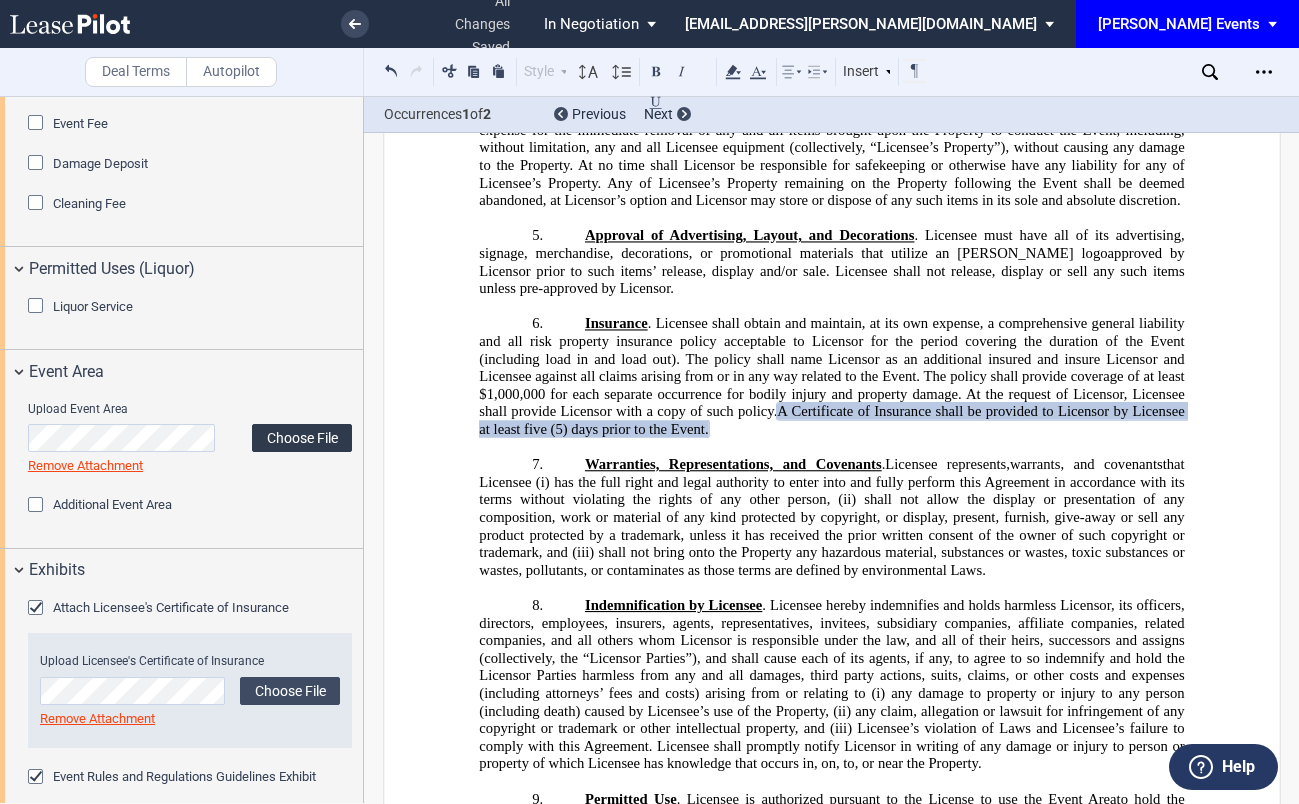 click on "Choose File" 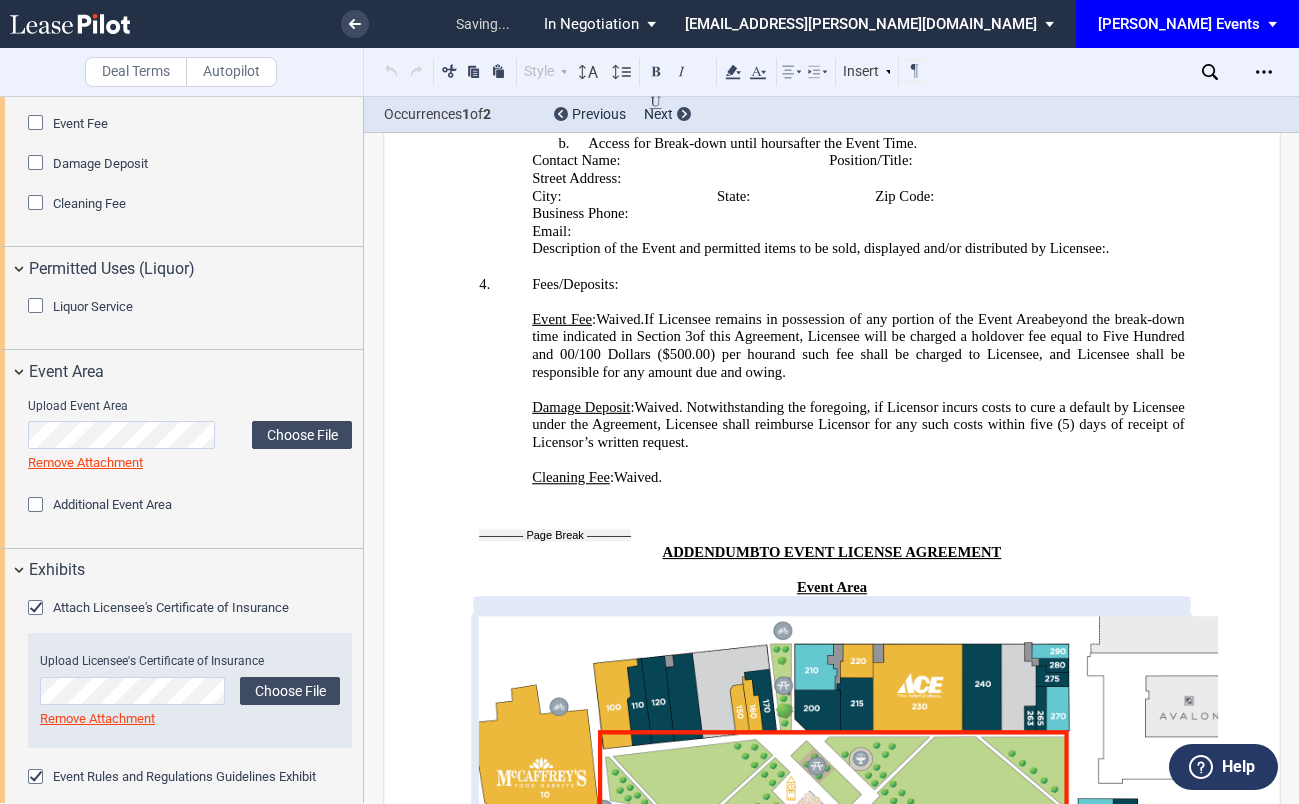 scroll, scrollTop: 4309, scrollLeft: 0, axis: vertical 